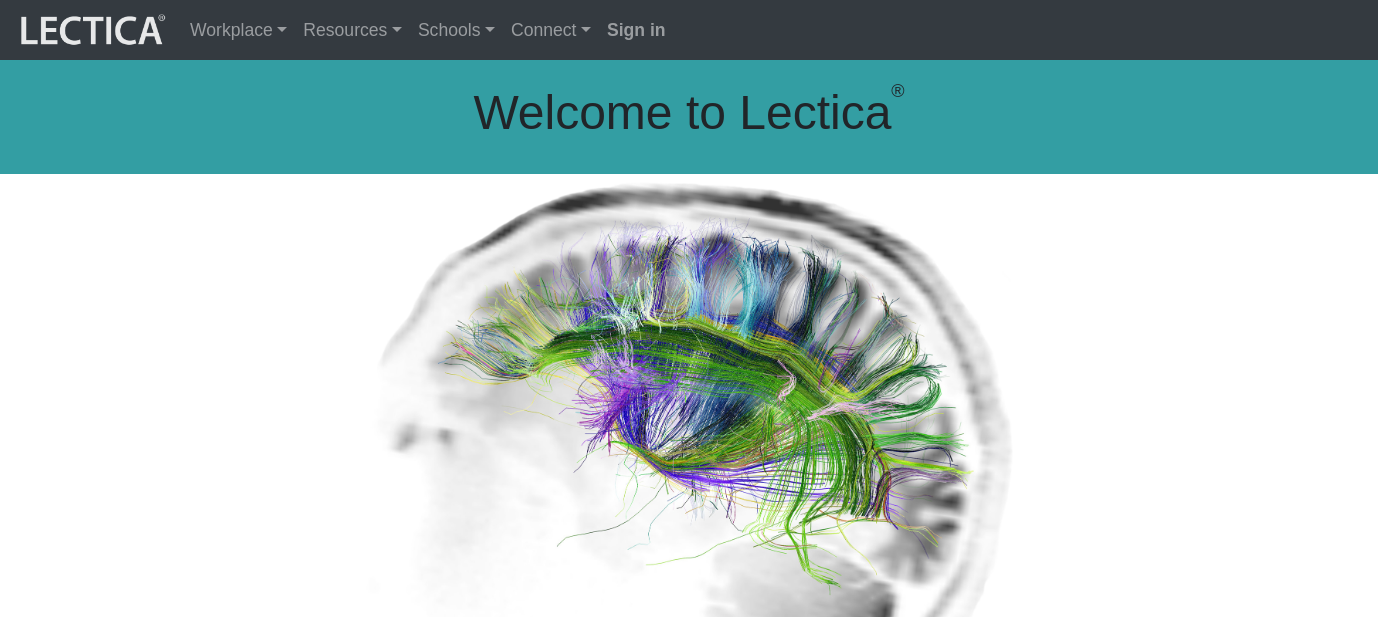 scroll, scrollTop: 0, scrollLeft: 0, axis: both 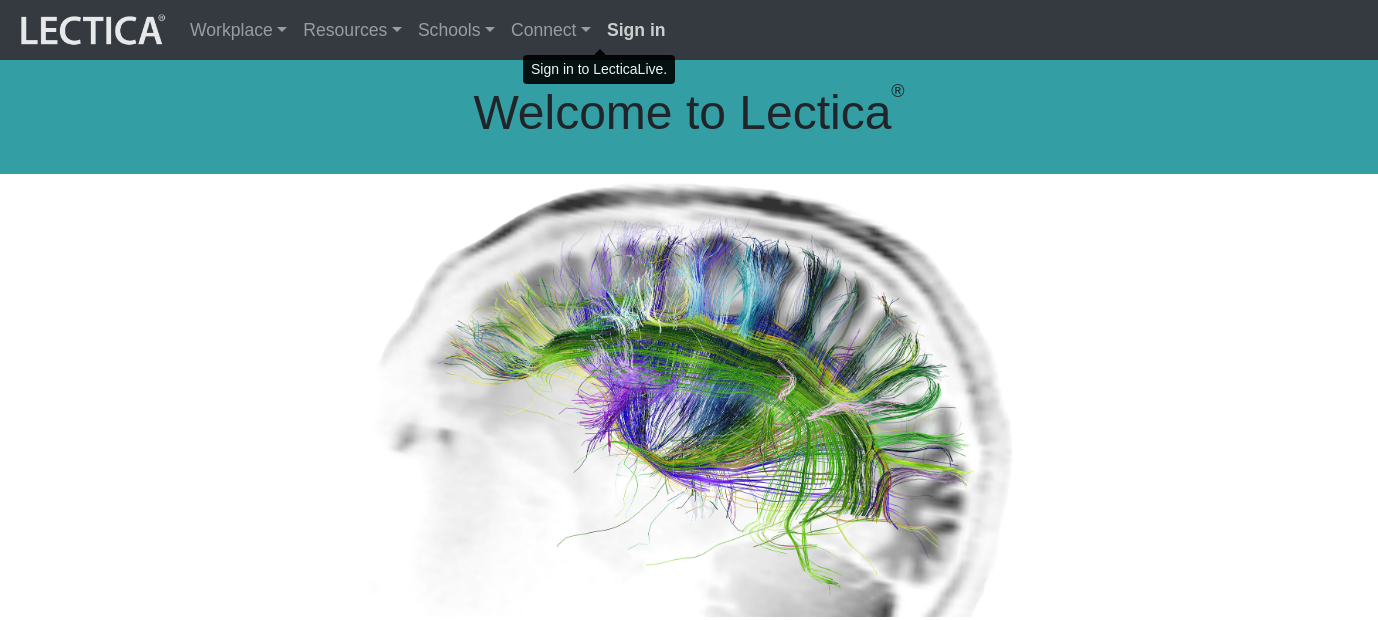 click on "Sign in" at bounding box center [636, 30] 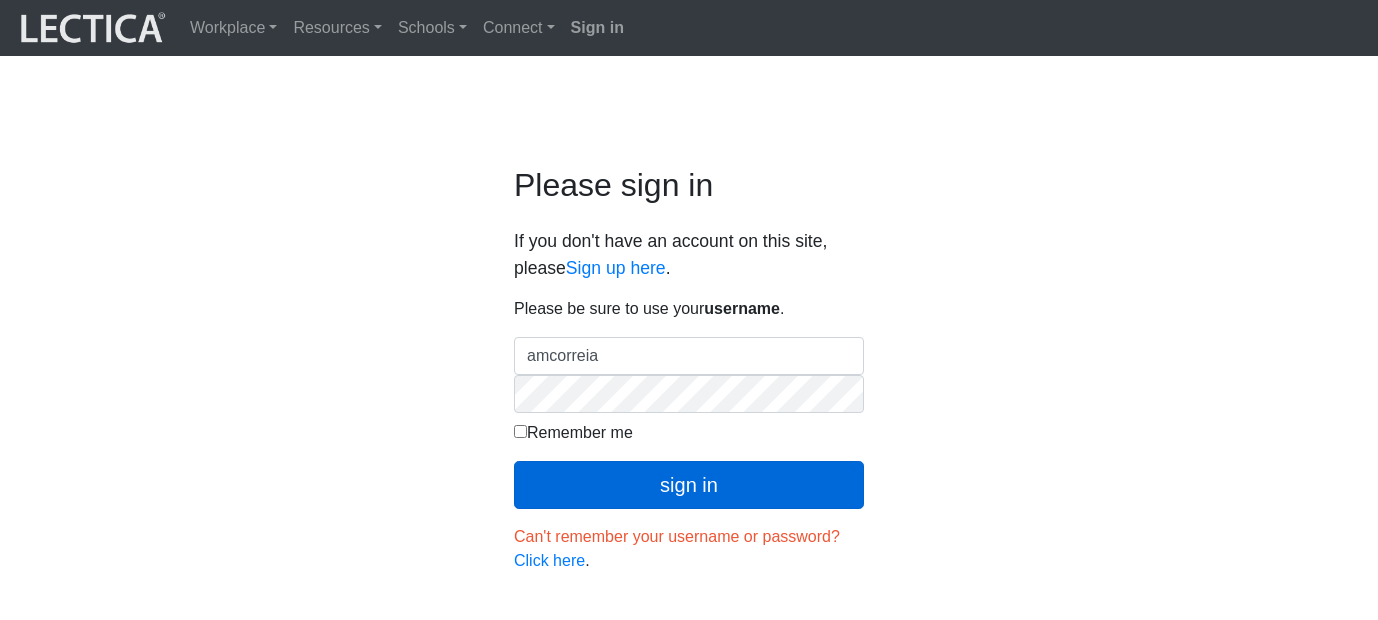 scroll, scrollTop: 0, scrollLeft: 0, axis: both 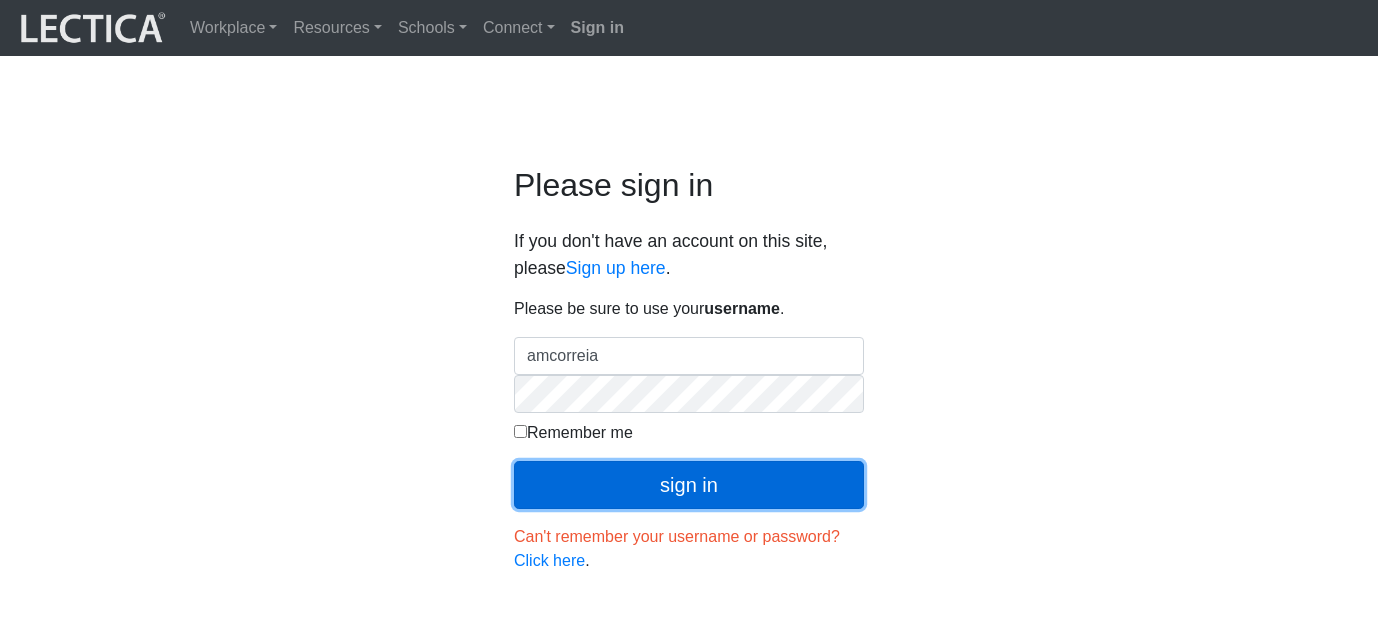 click on "sign in" at bounding box center [689, 485] 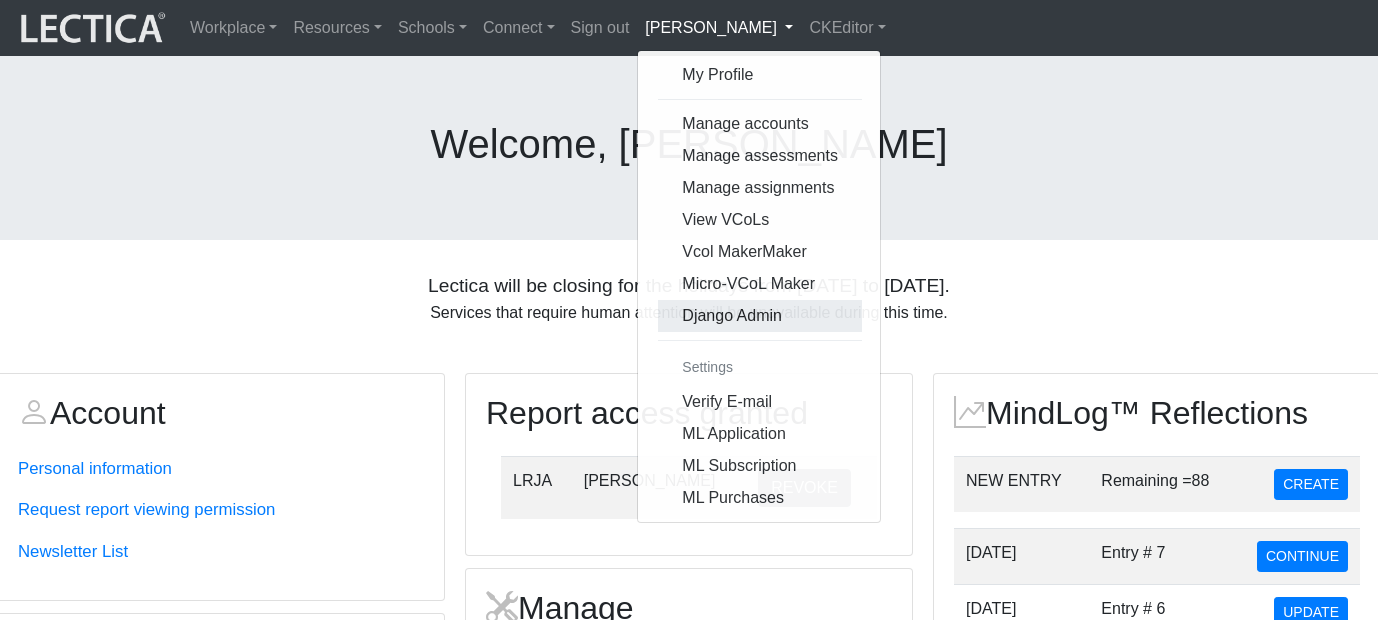 scroll, scrollTop: 0, scrollLeft: 0, axis: both 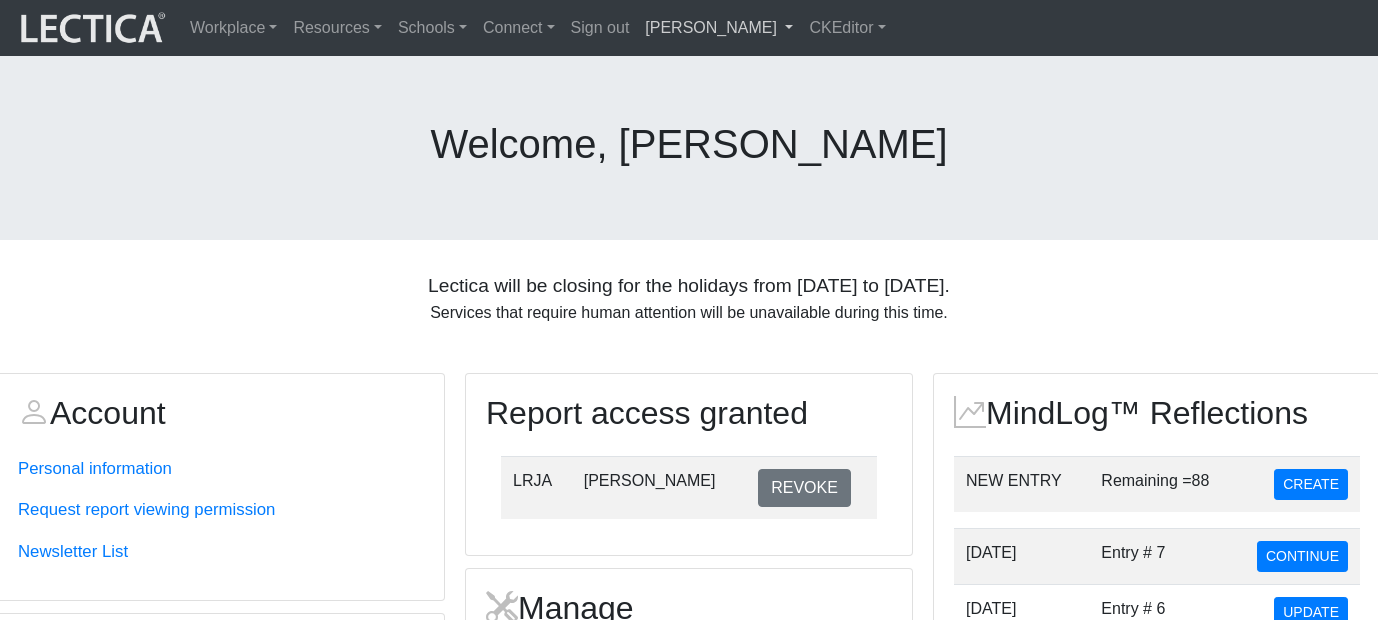 click on "[PERSON_NAME]" at bounding box center [719, 28] 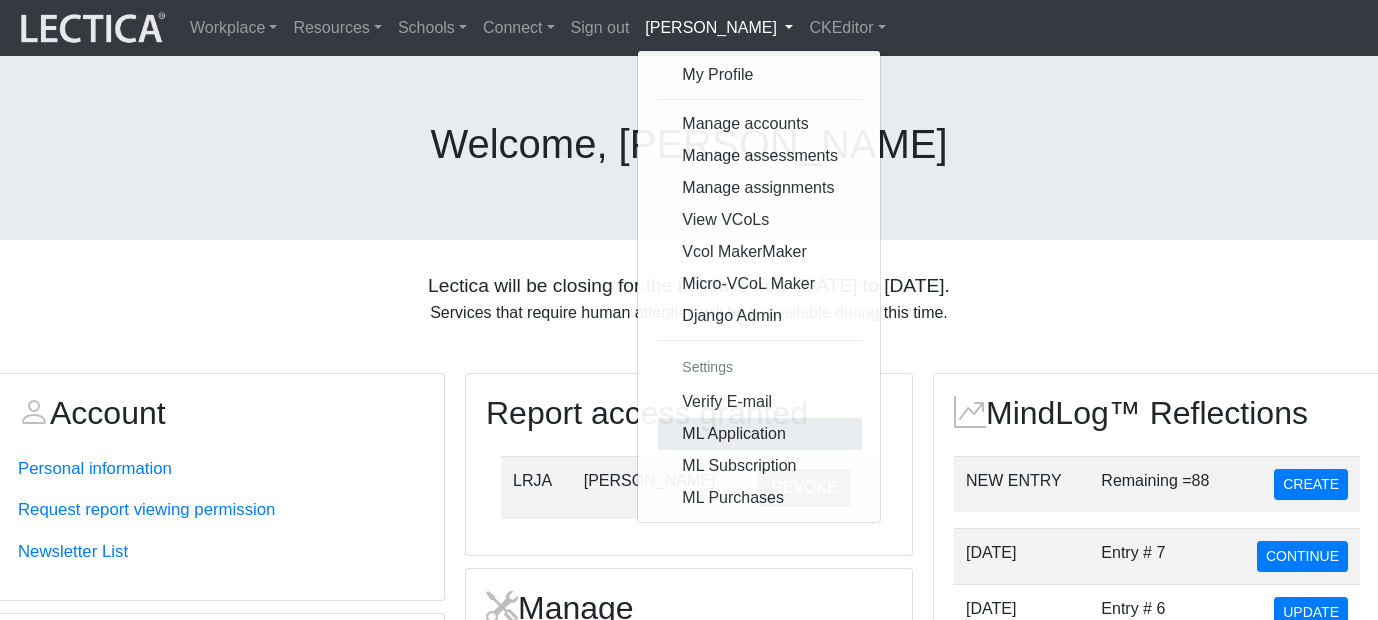 click on "ML Application" at bounding box center (760, 434) 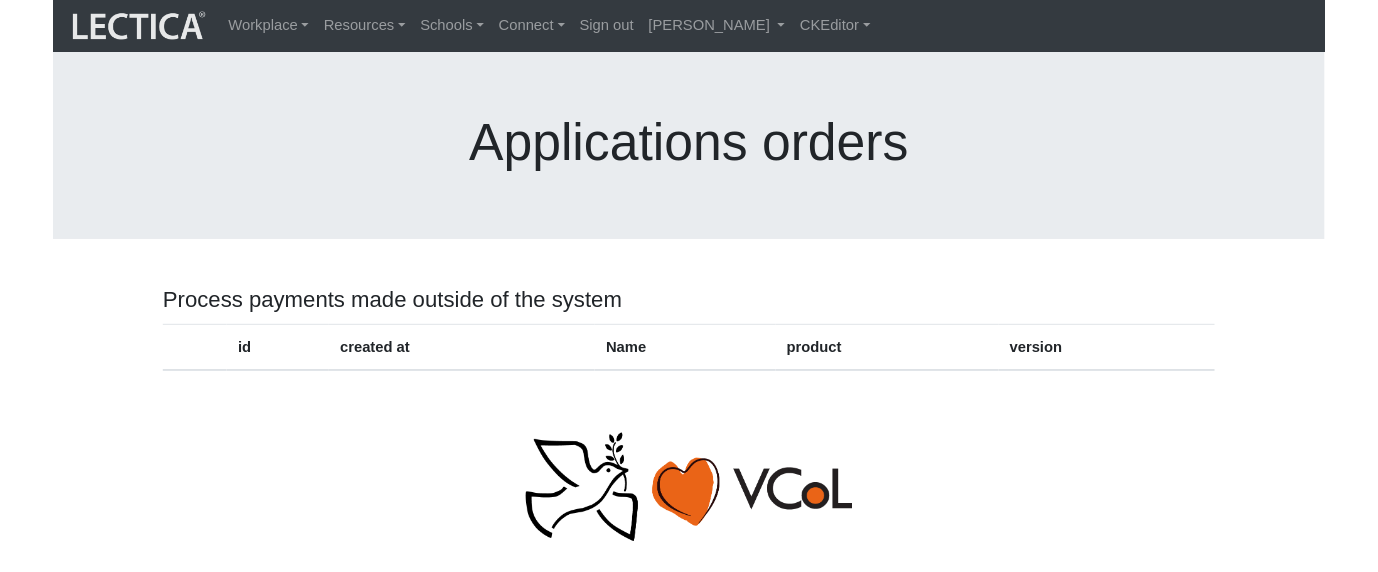 scroll, scrollTop: 0, scrollLeft: 0, axis: both 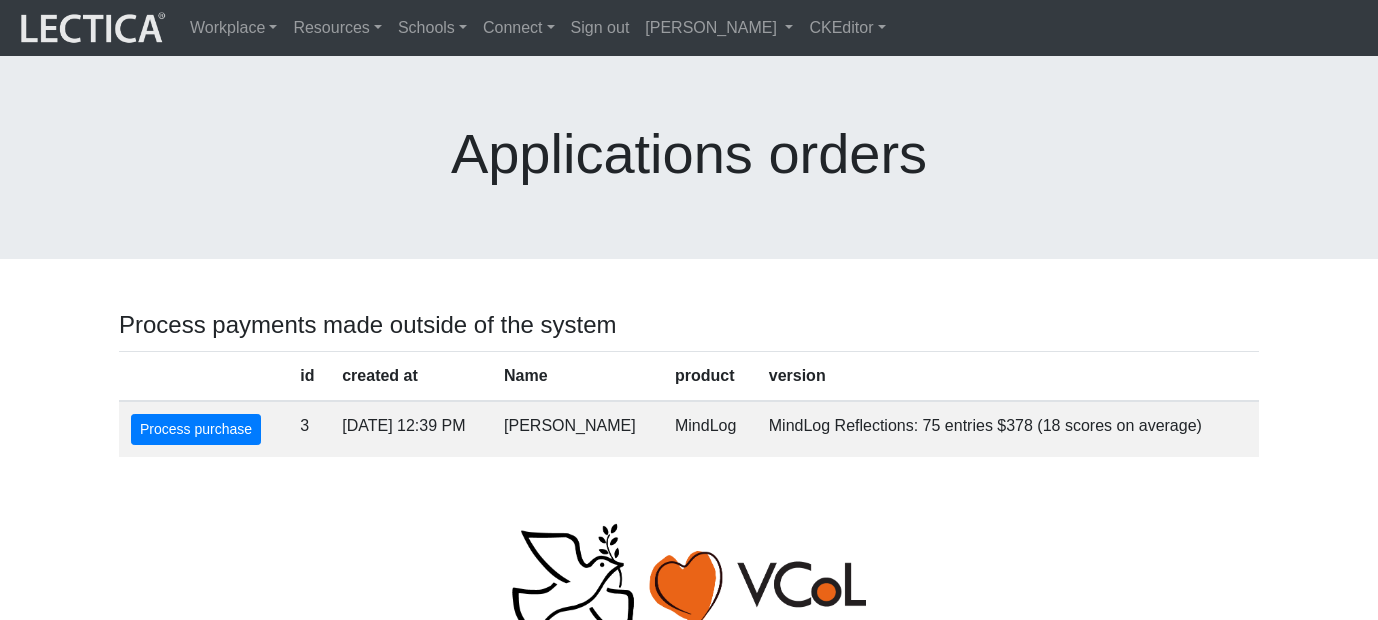 click on "Process payments made outside of the system     id   created at   Name   product   version   Process purchase   3   [DATE] 12:39 PM   [PERSON_NAME]   MindLog   MindLog Reflections: 75 entries $378  (18 scores on average)" at bounding box center [689, 390] 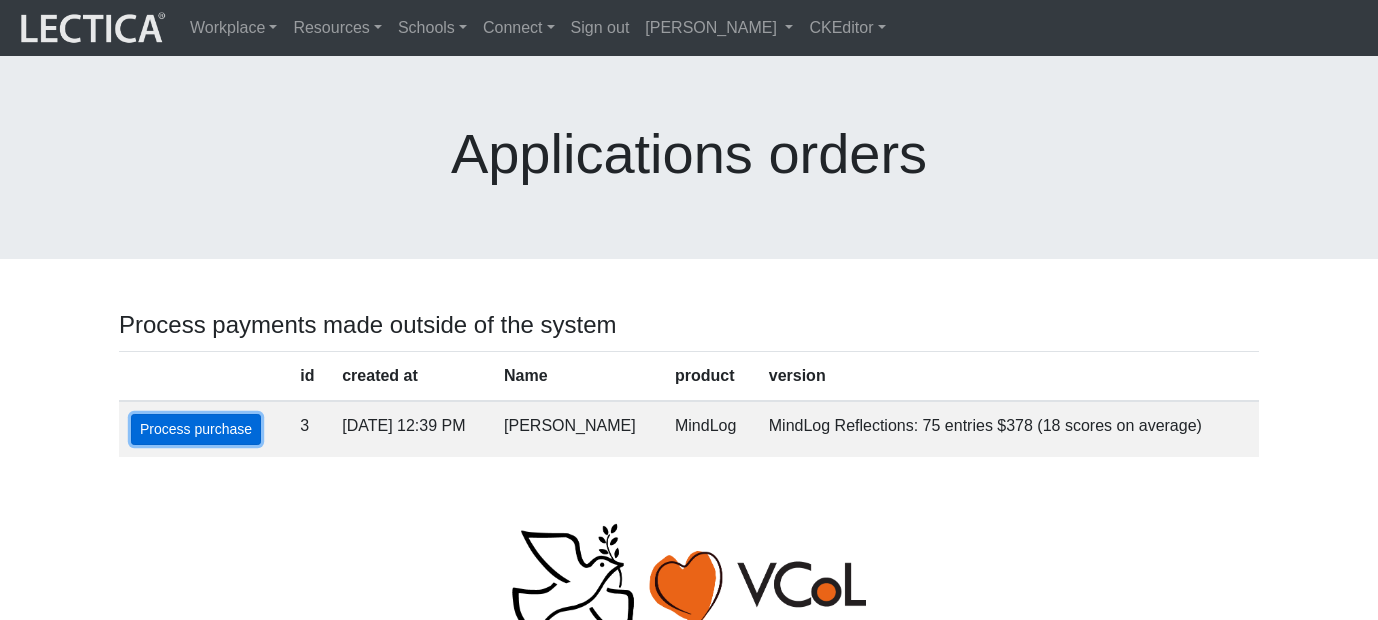 click on "Process purchase" at bounding box center [196, 429] 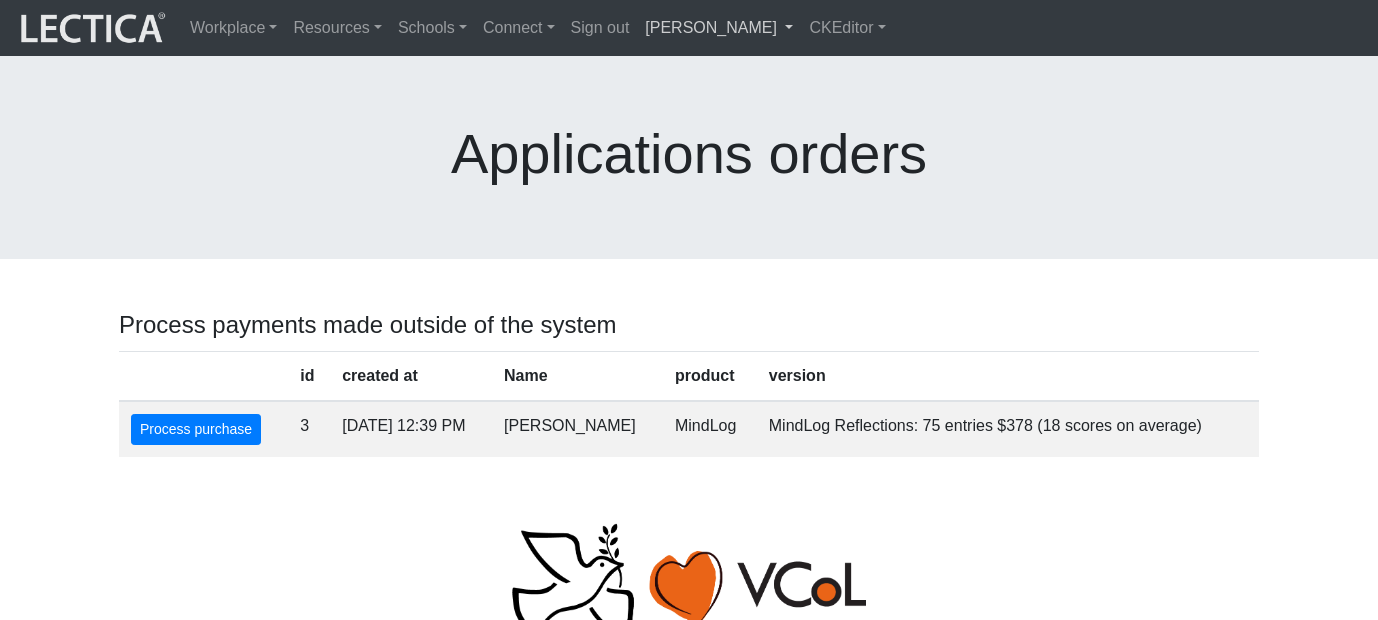 click on "[PERSON_NAME]" at bounding box center (719, 28) 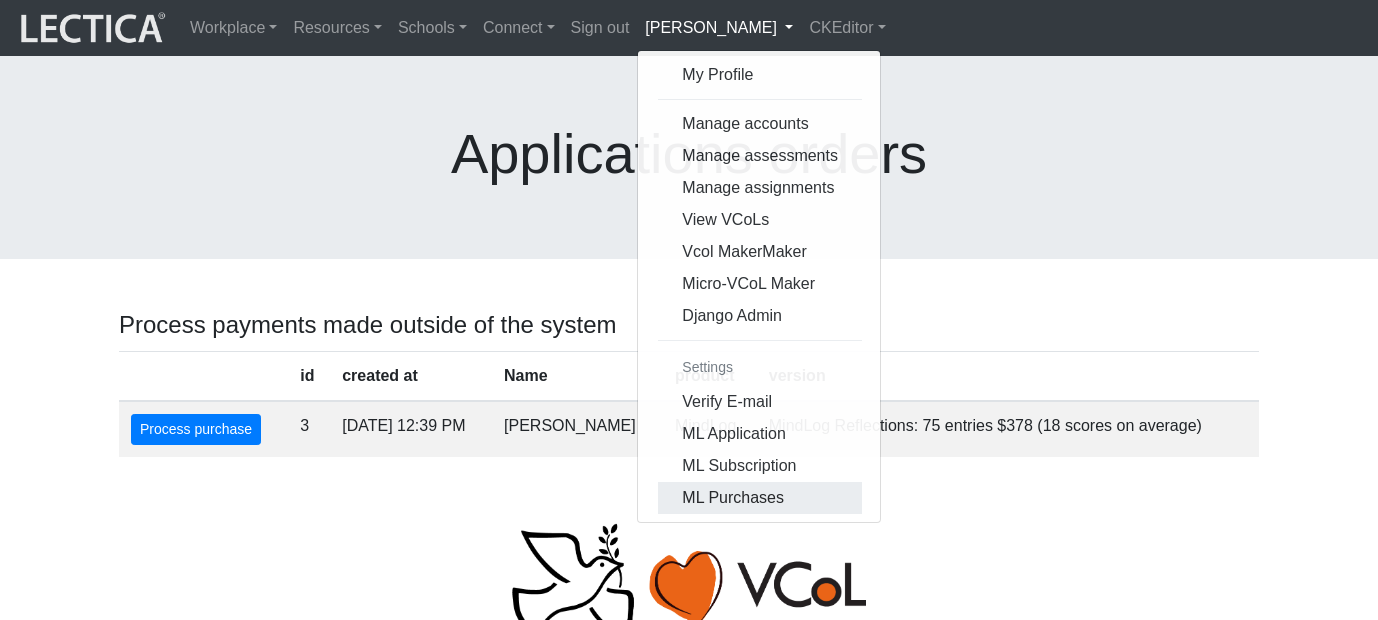 click on "ML Purchases" at bounding box center (760, 498) 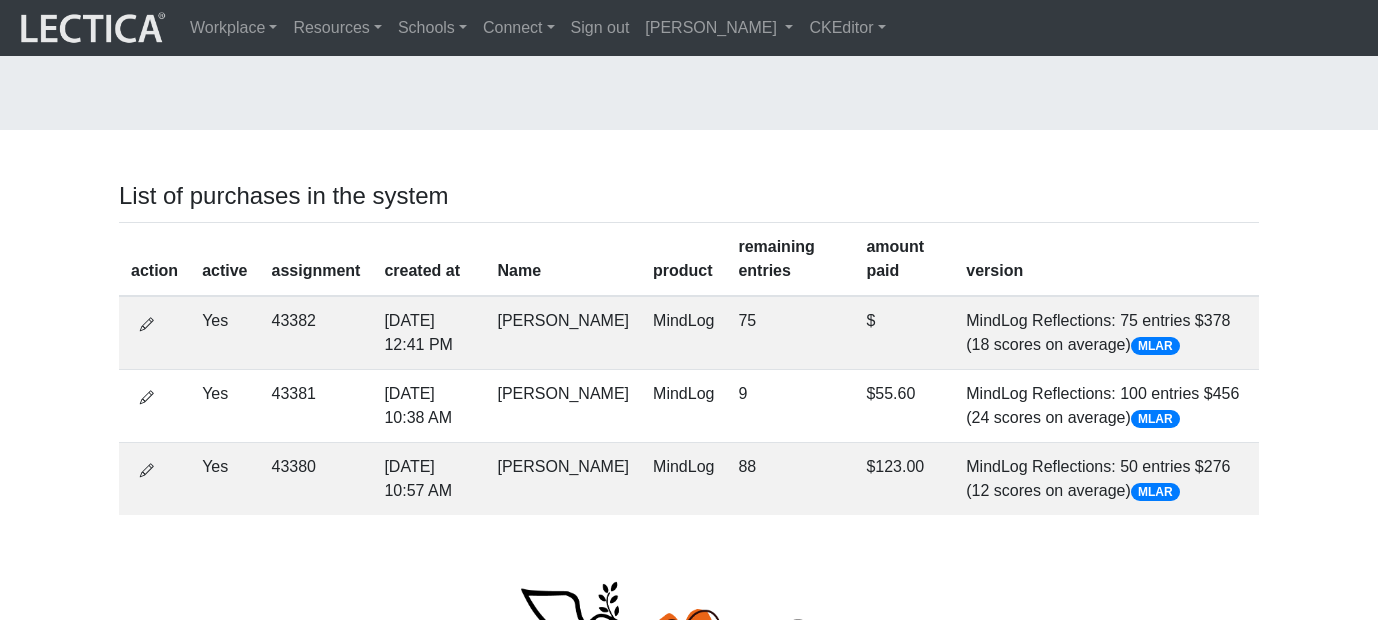 scroll, scrollTop: 30, scrollLeft: 0, axis: vertical 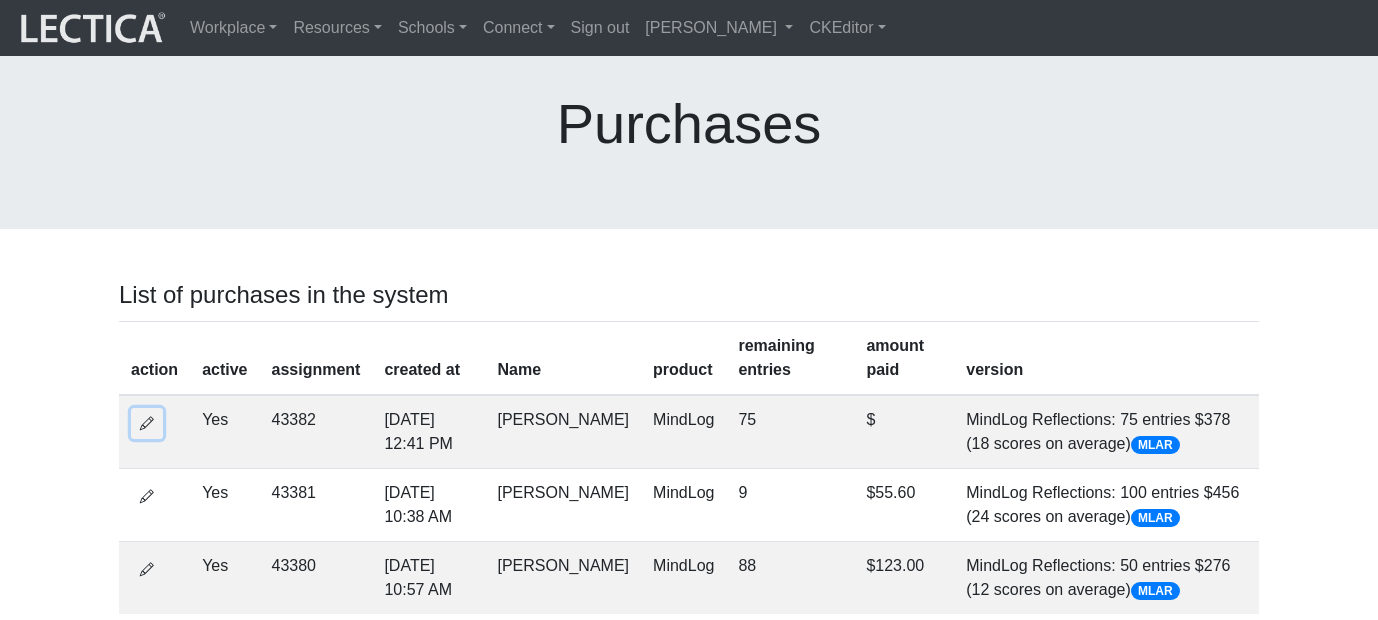 click at bounding box center [147, 423] 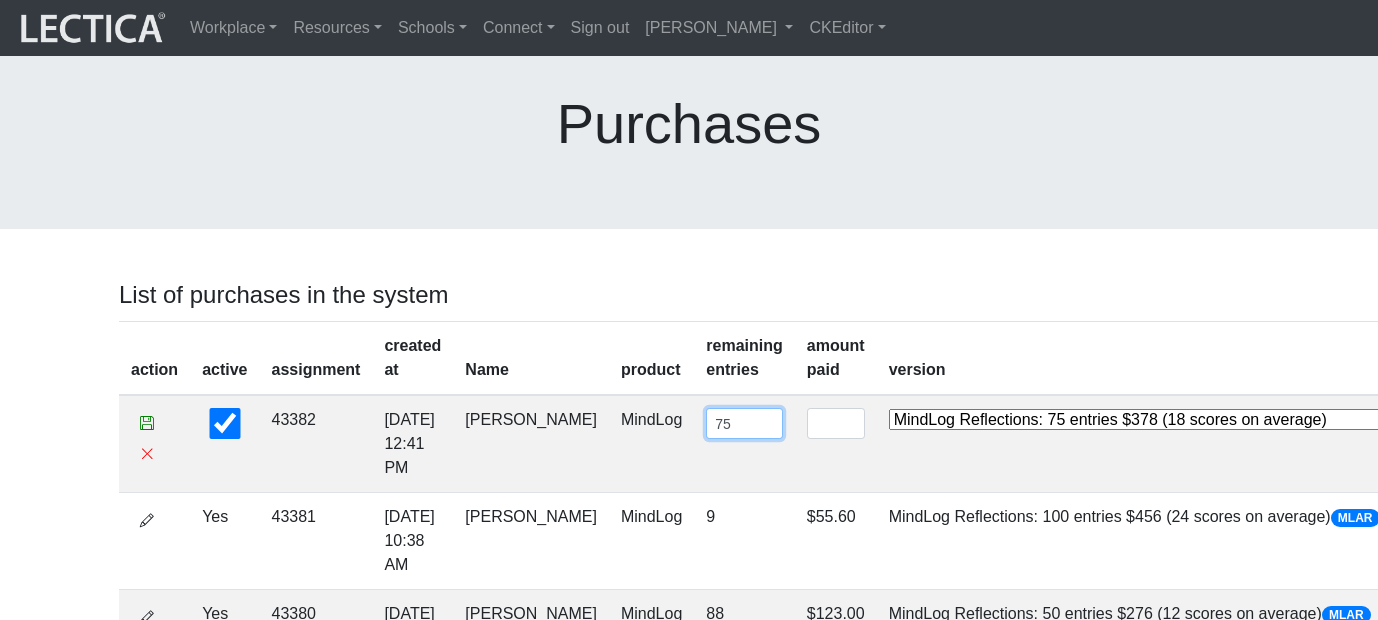 click on "75" at bounding box center [744, 423] 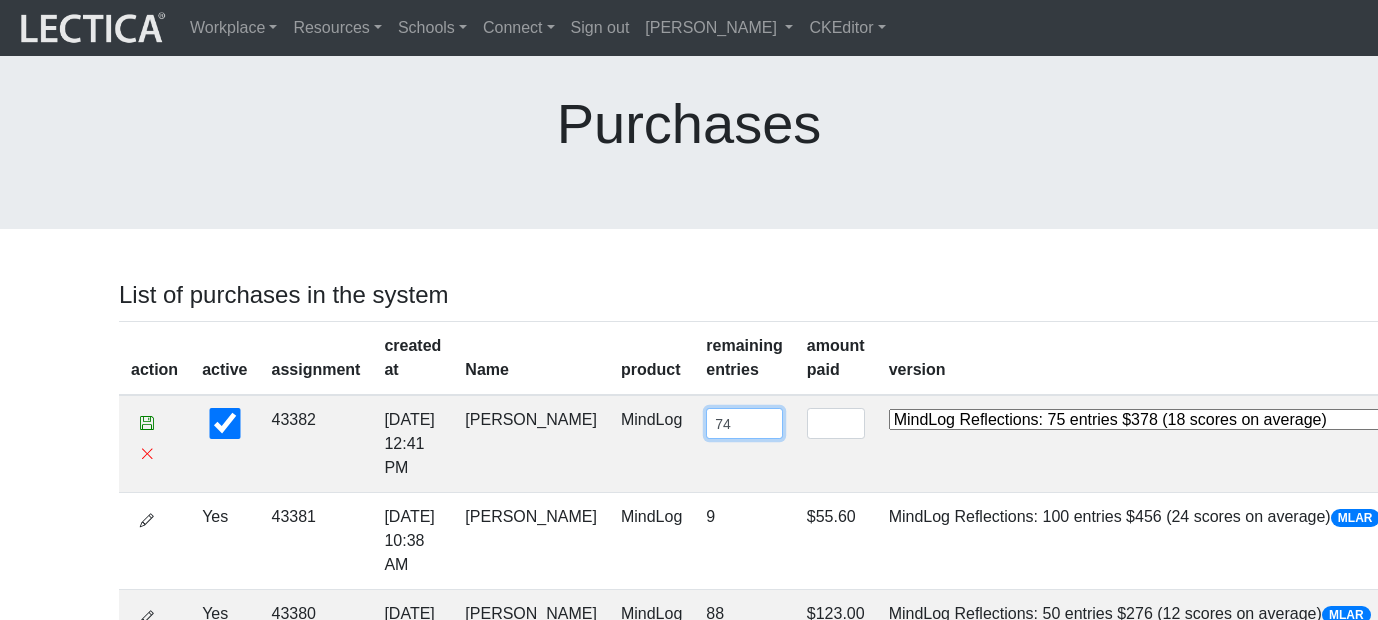 click on "74" at bounding box center (744, 423) 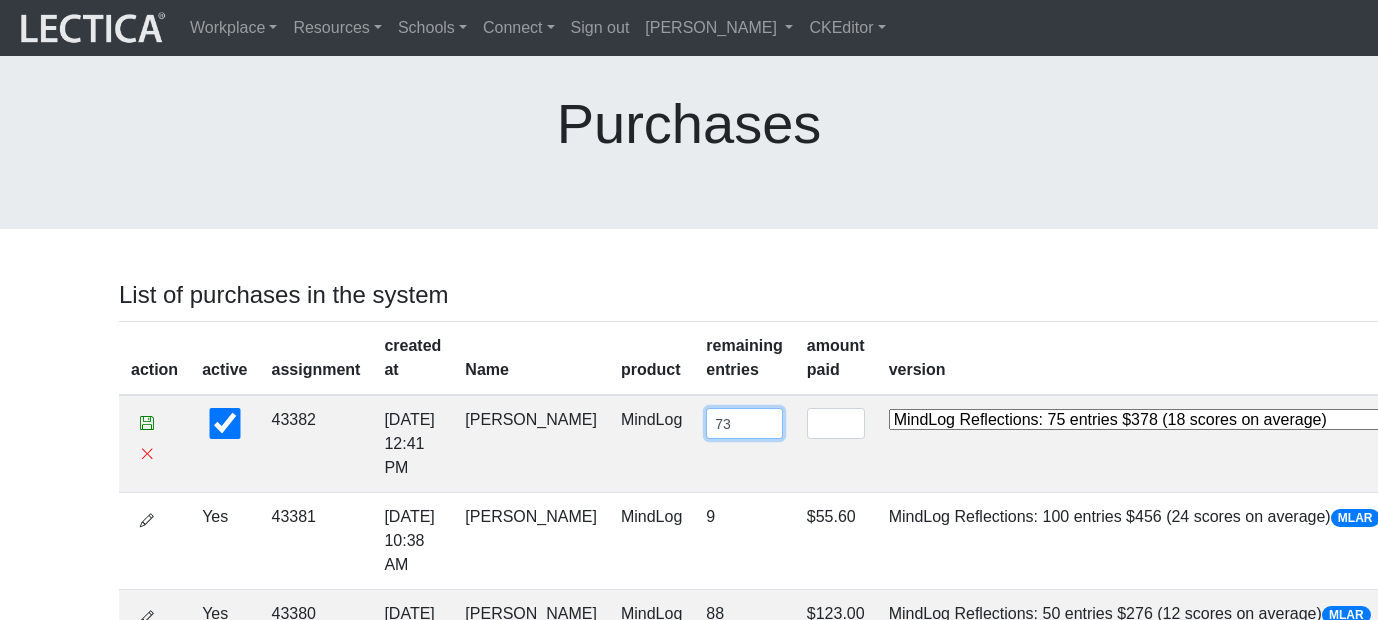 click on "73" at bounding box center [744, 423] 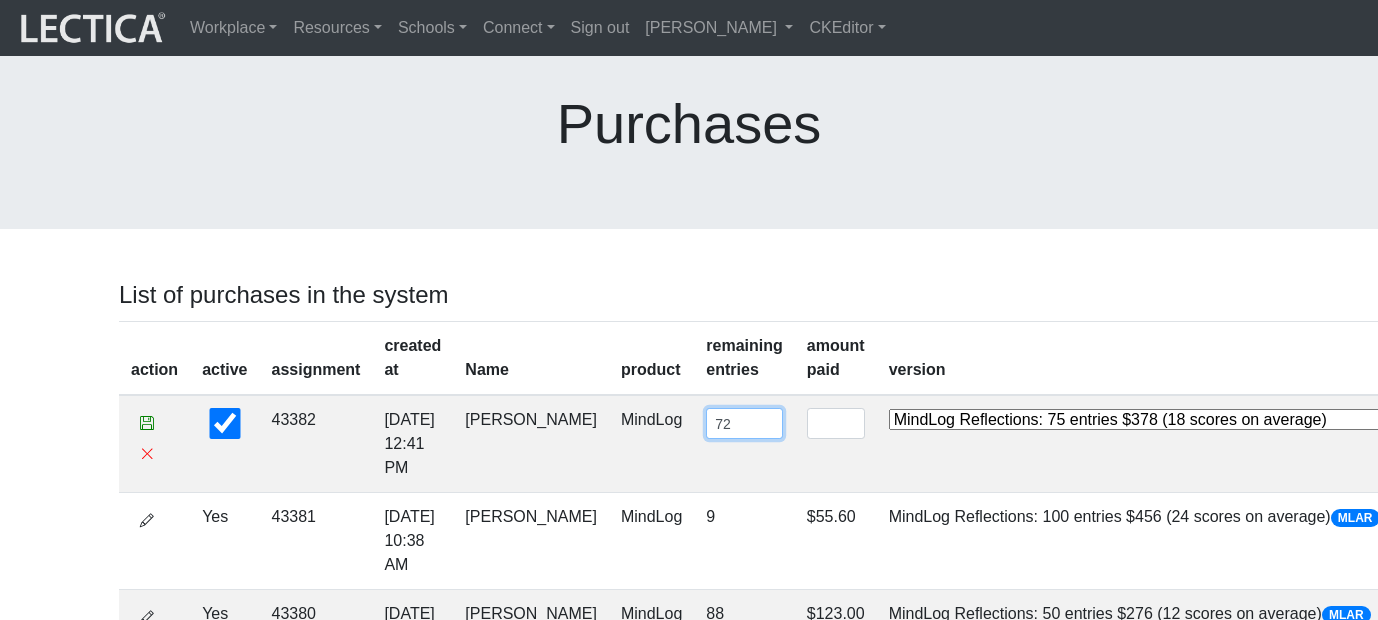 click on "72" at bounding box center (744, 423) 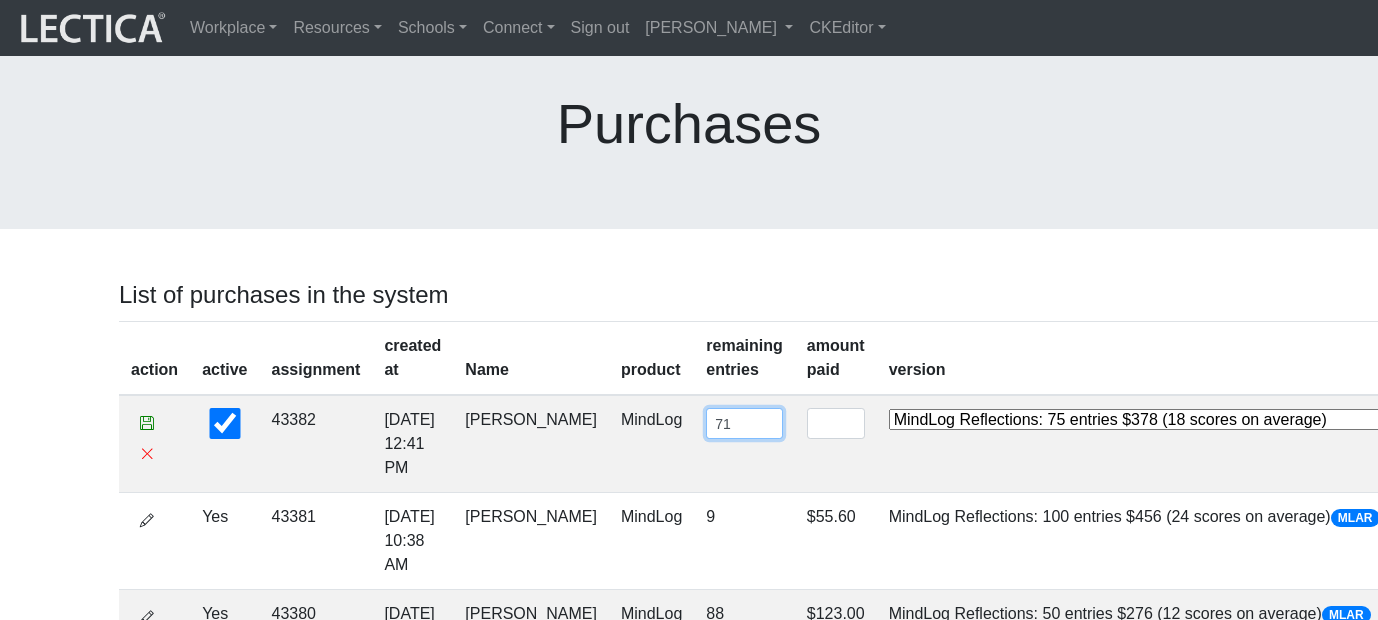click on "71" at bounding box center (744, 423) 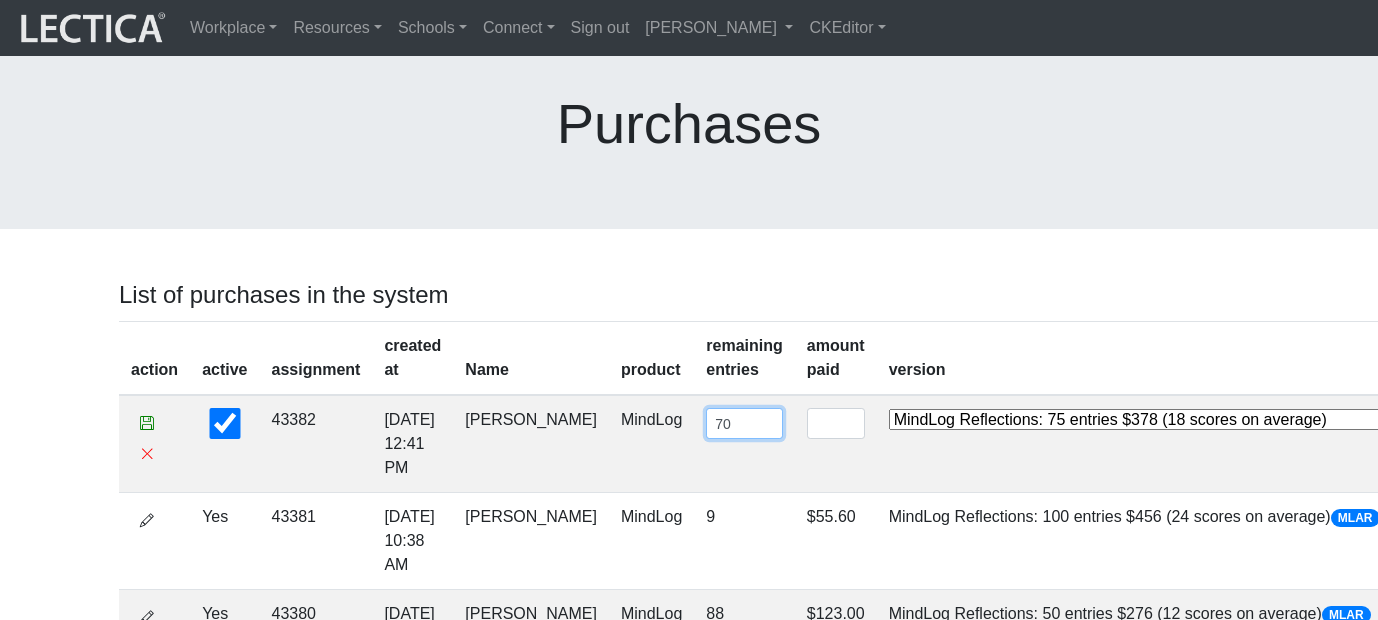 type on "70" 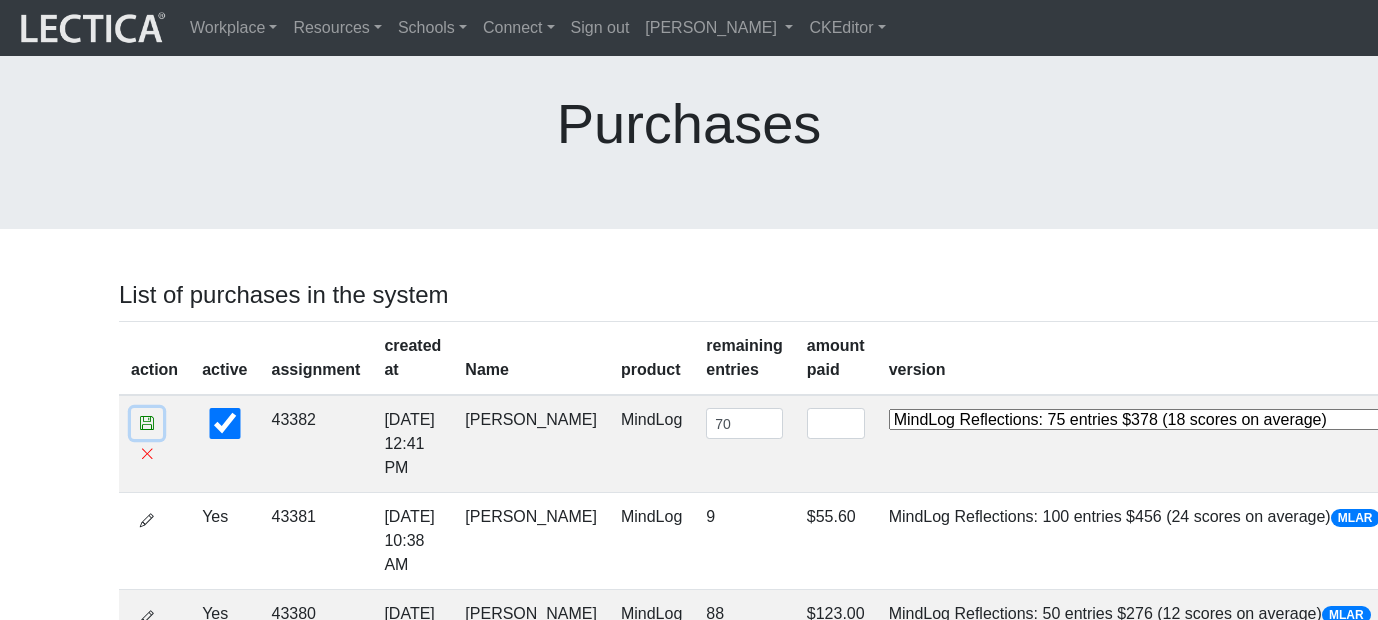 click at bounding box center [147, 423] 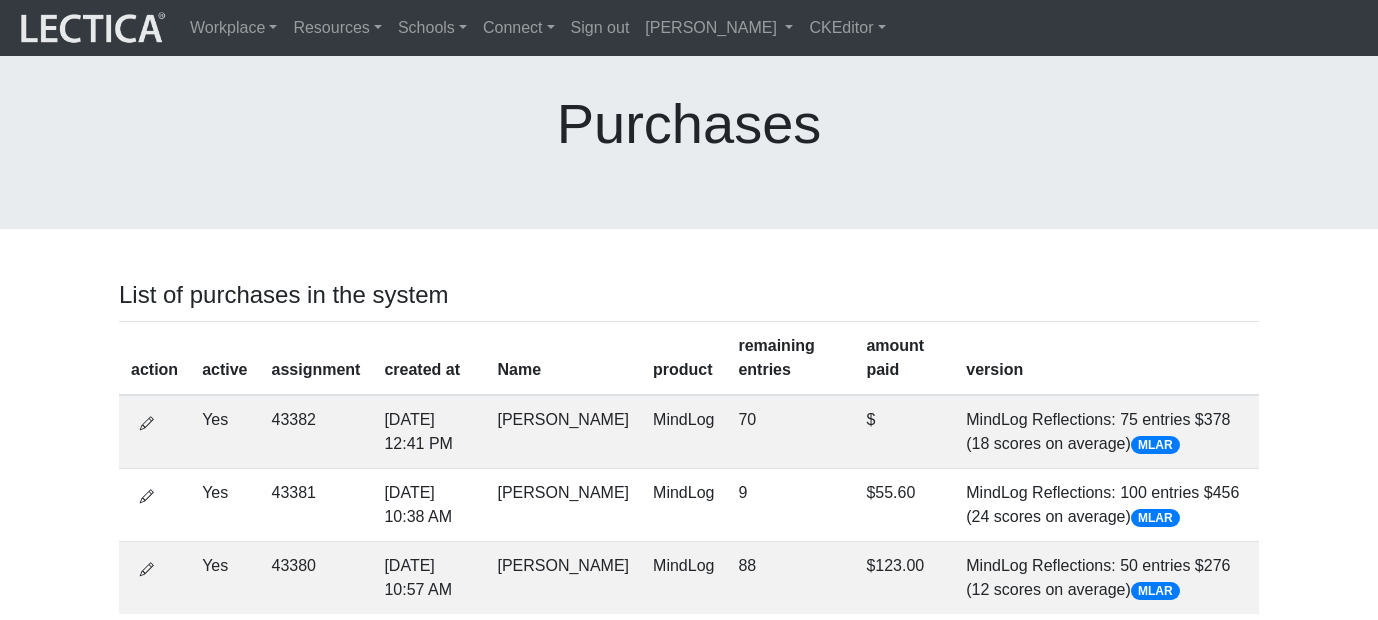 click on "Purchases   List of purchases in the system   action   active   assignment   created at   Name   product   remaining entries   amount paid   version     Yes
43382
2025-07-01 12:41 PM
Kalia Warren
MindLog
70   $
MindLog Reflections: 75 entries $378  (18 scores on average) MLAR   Yes
43381
2025-06-25 10:38 AM
Brynne Harper
MindLog
9   $55.60
MindLog Reflections: 100 entries $456  (24 scores on average) MLAR   Yes
43380
2025-06-20 10:57 AM
Alessandro Madruga Correia
MindLog
88   $123.00
MindLog Reflections: 50 entries $276  (12 scores on average) MLAR" at bounding box center [689, 328] 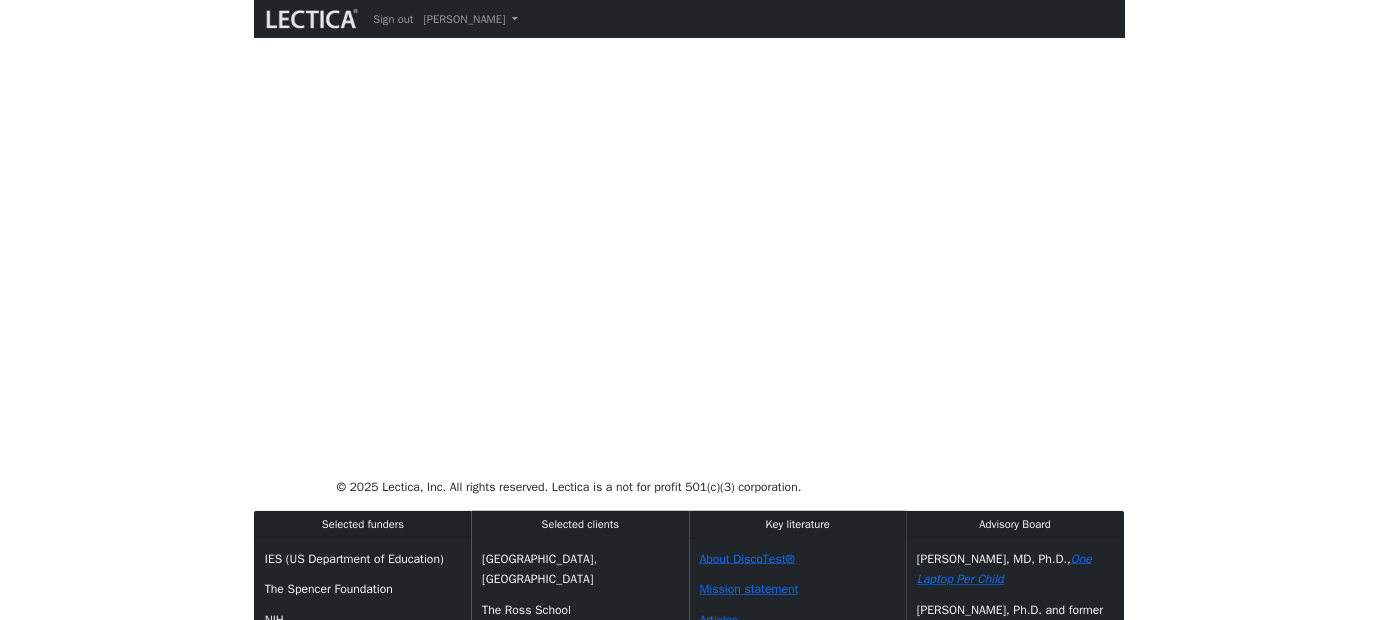 scroll, scrollTop: 0, scrollLeft: 0, axis: both 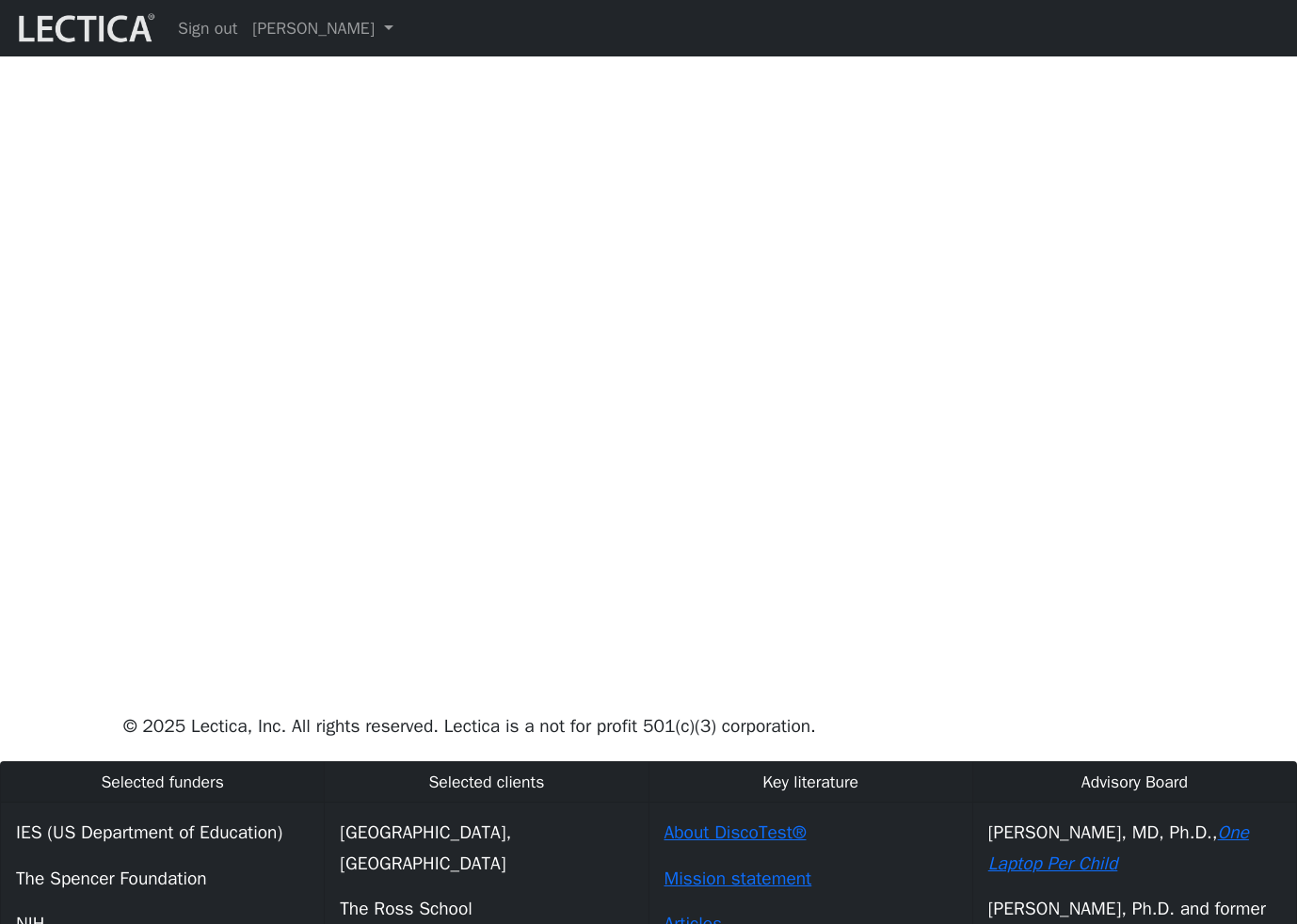 click at bounding box center [644, 339] 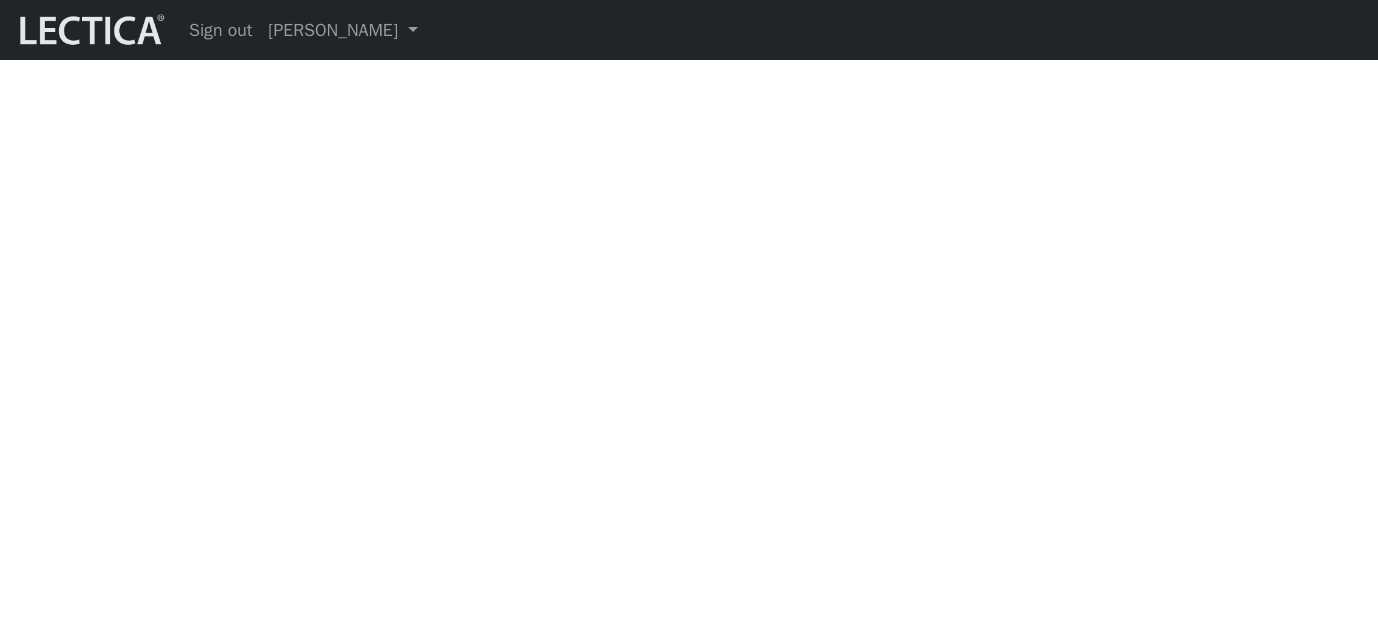 click at bounding box center (684, 360) 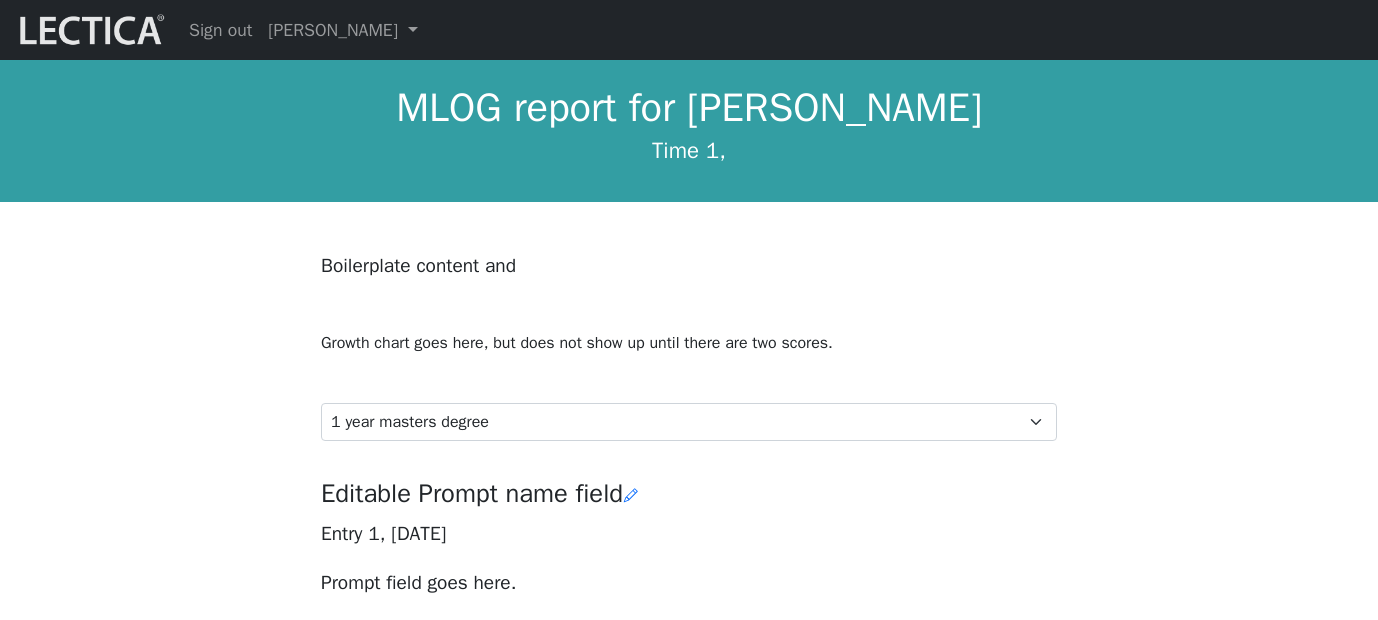 select on "22" 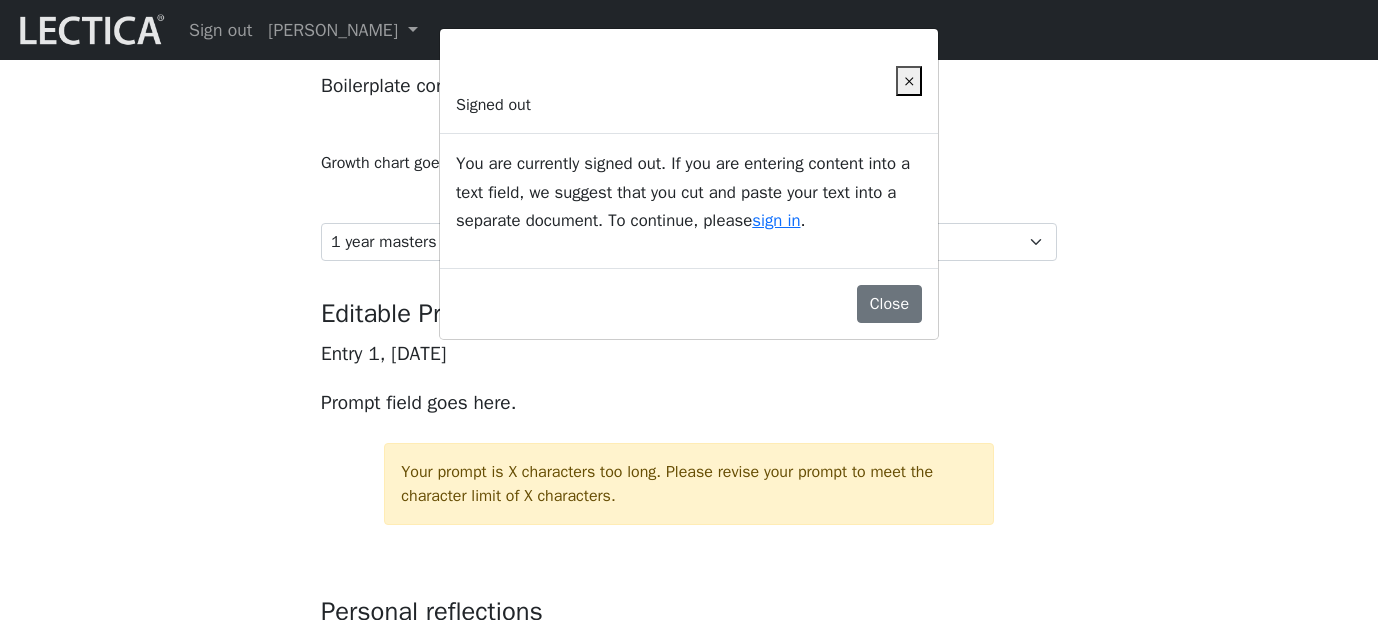 scroll, scrollTop: 181, scrollLeft: 0, axis: vertical 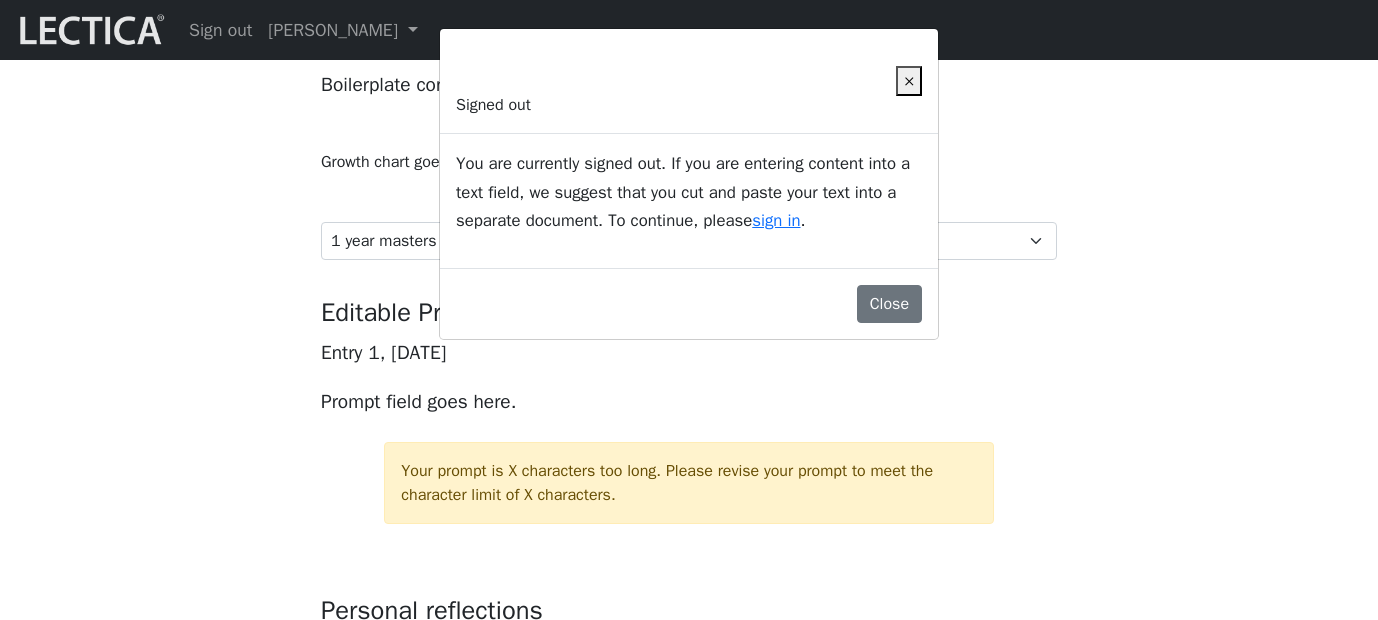 click on "×" at bounding box center [909, 81] 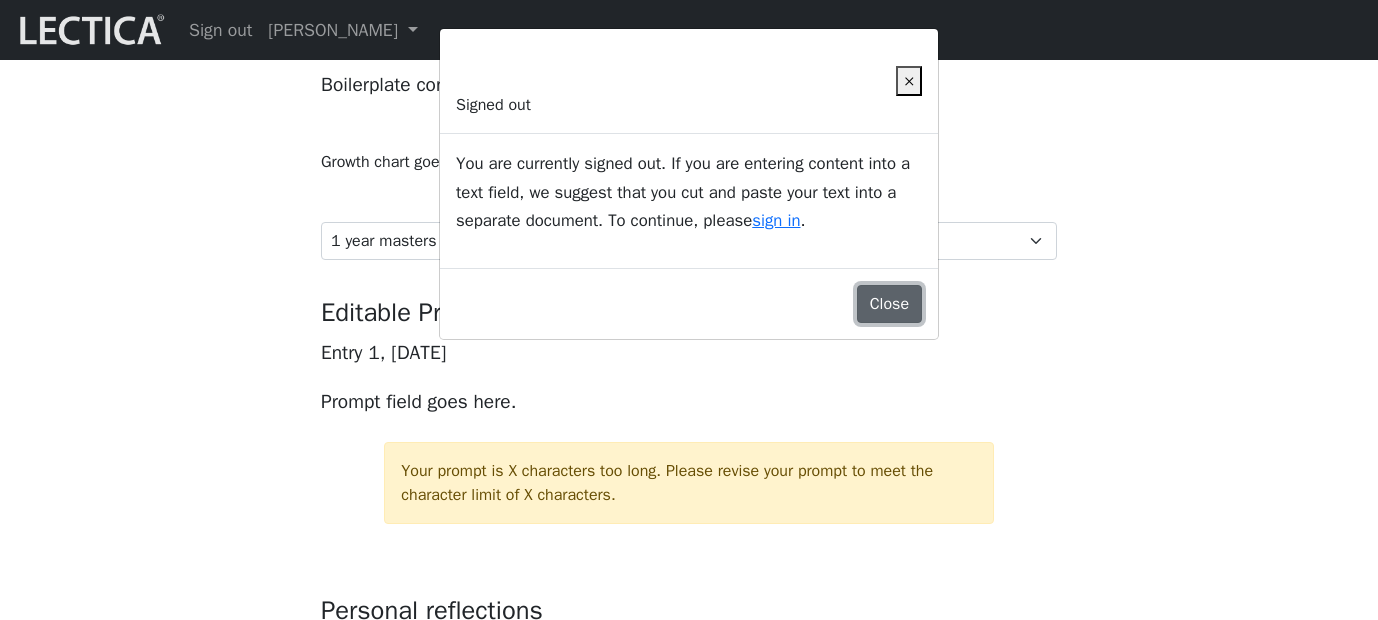 click on "Close" at bounding box center [889, 304] 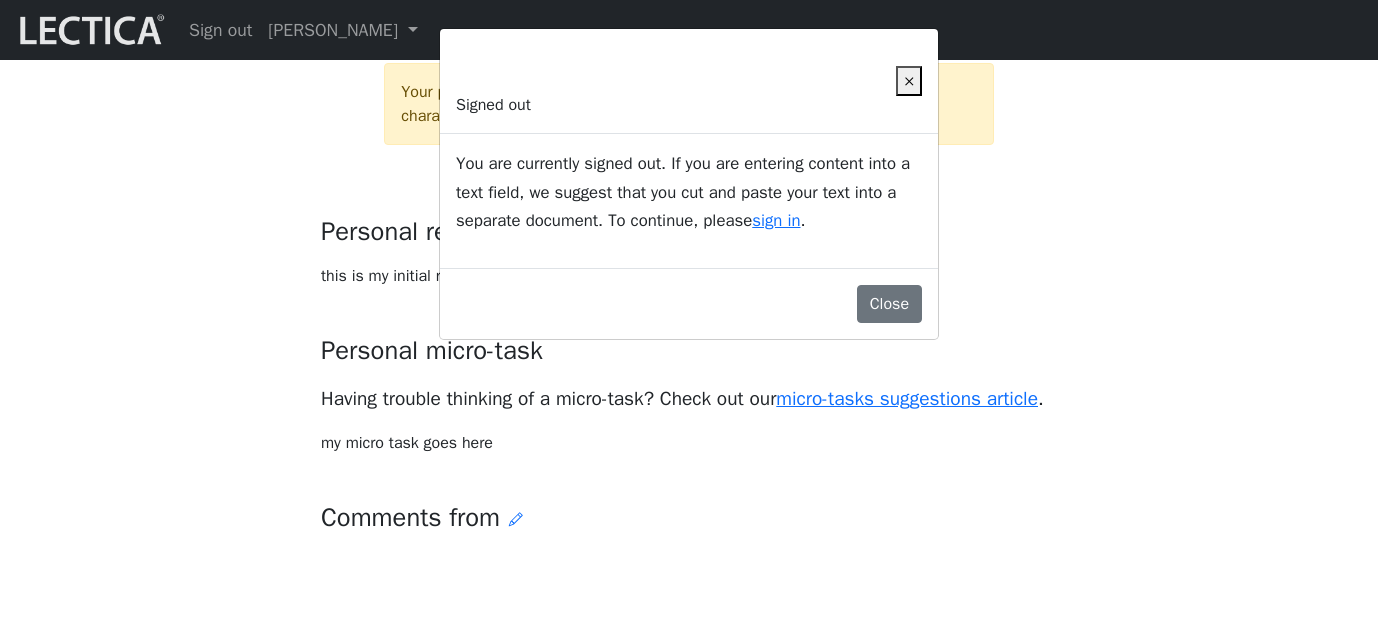 scroll, scrollTop: 561, scrollLeft: 0, axis: vertical 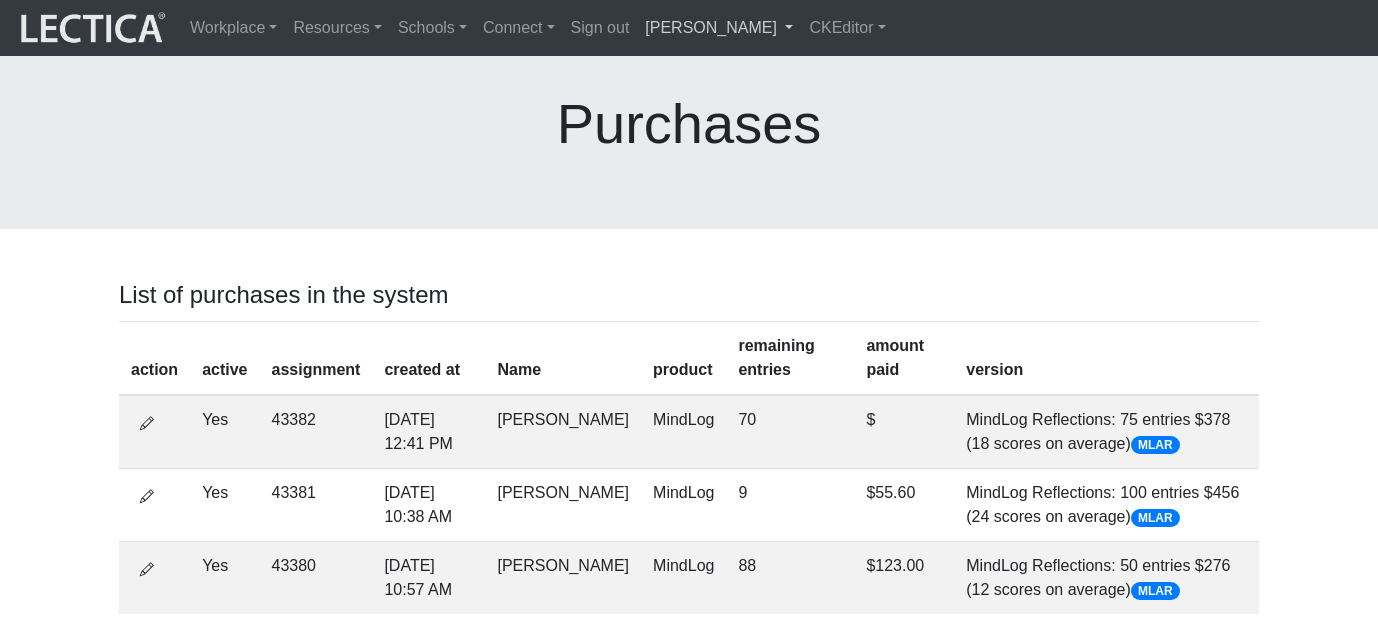 click on "[PERSON_NAME]" at bounding box center (719, 28) 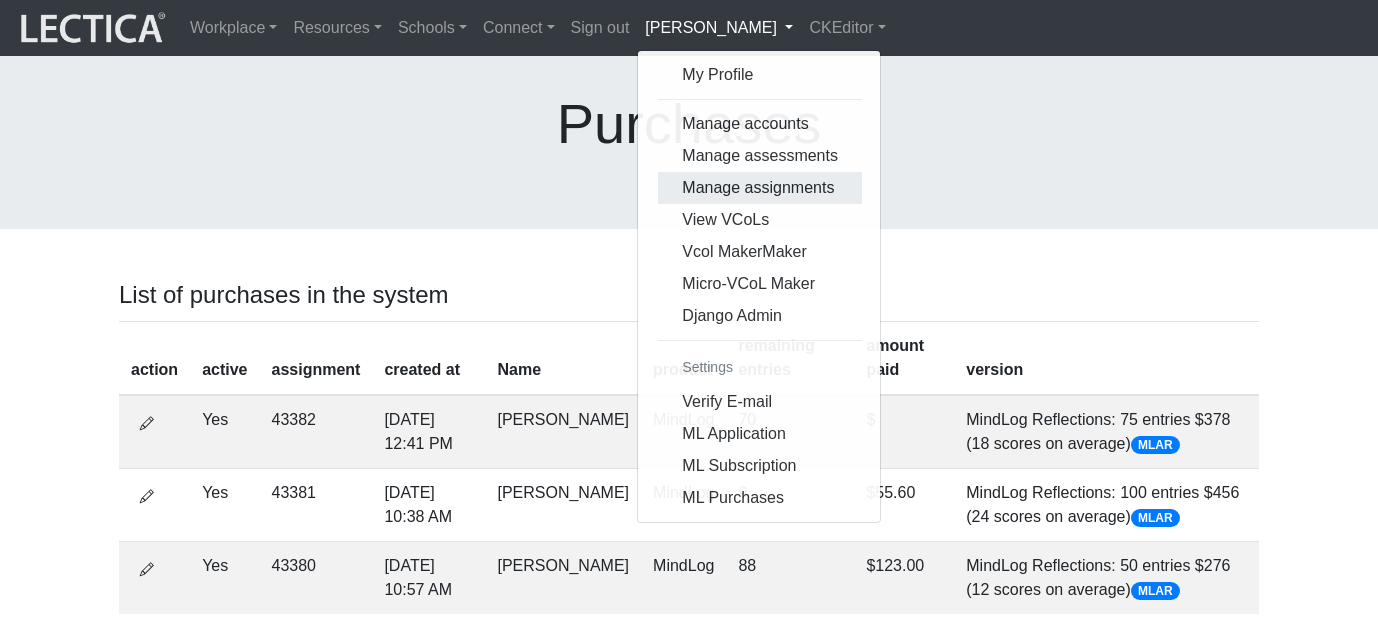 click on "Manage assignments" at bounding box center (760, 188) 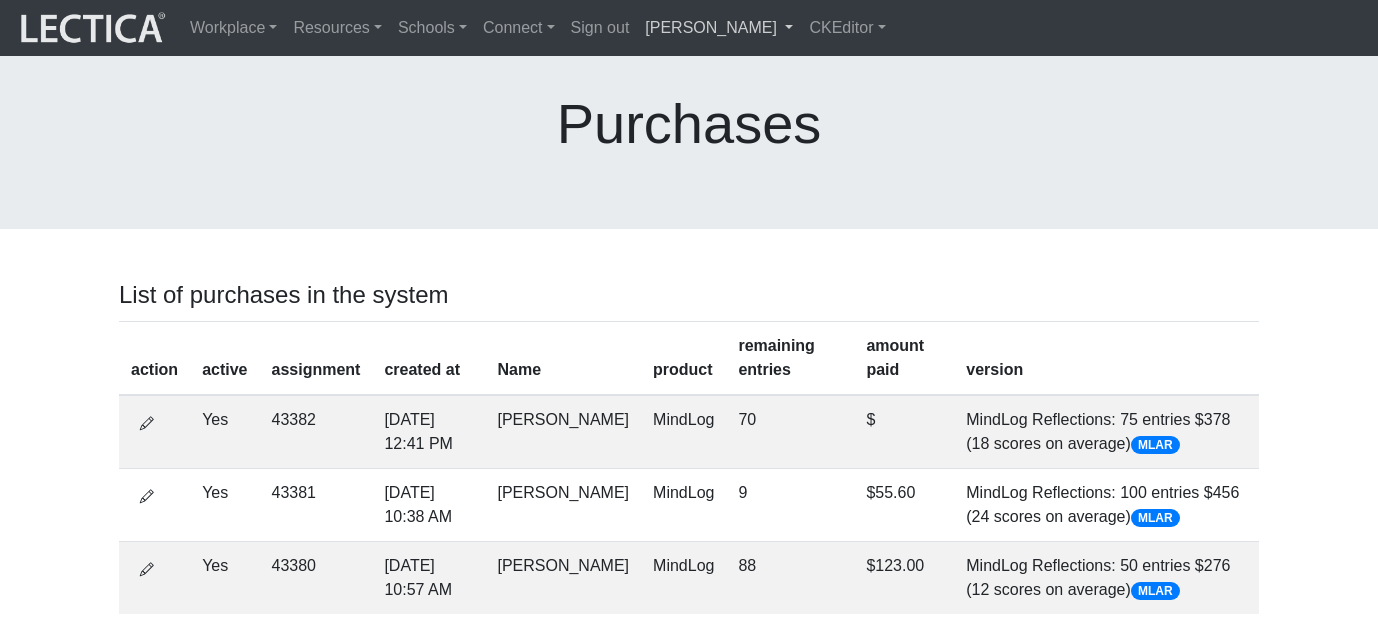 click on "[PERSON_NAME]" at bounding box center (719, 28) 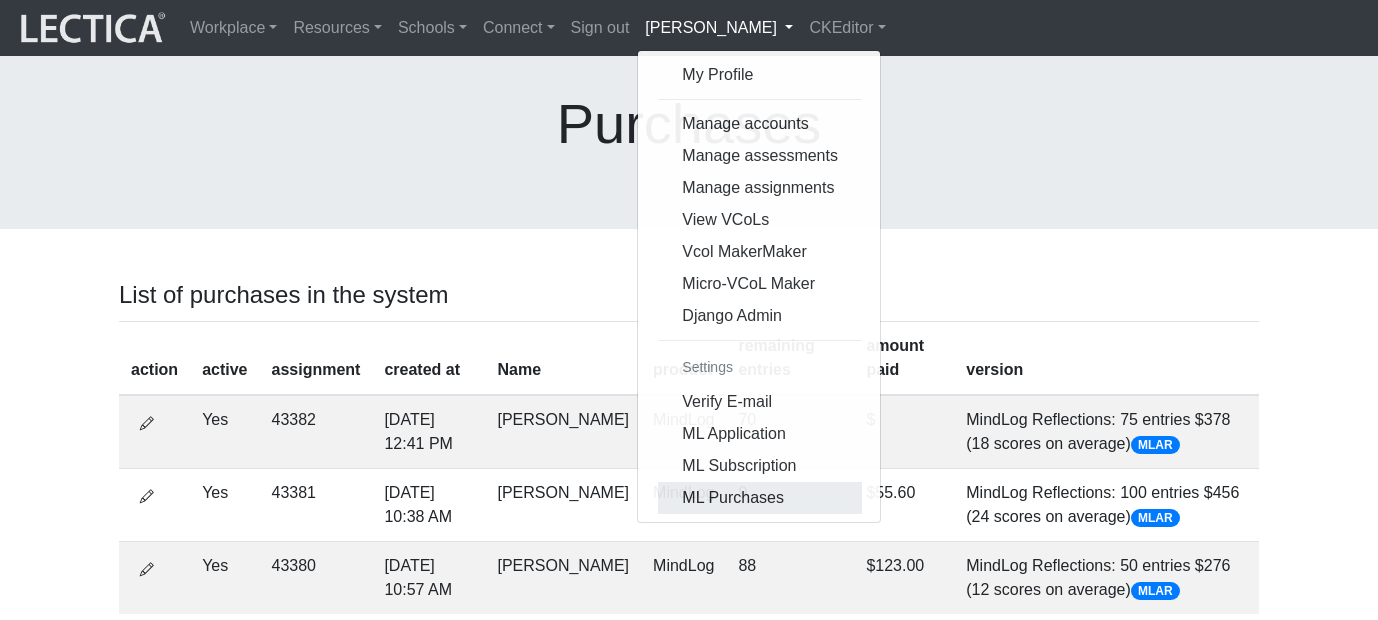 click on "ML Purchases" at bounding box center [760, 498] 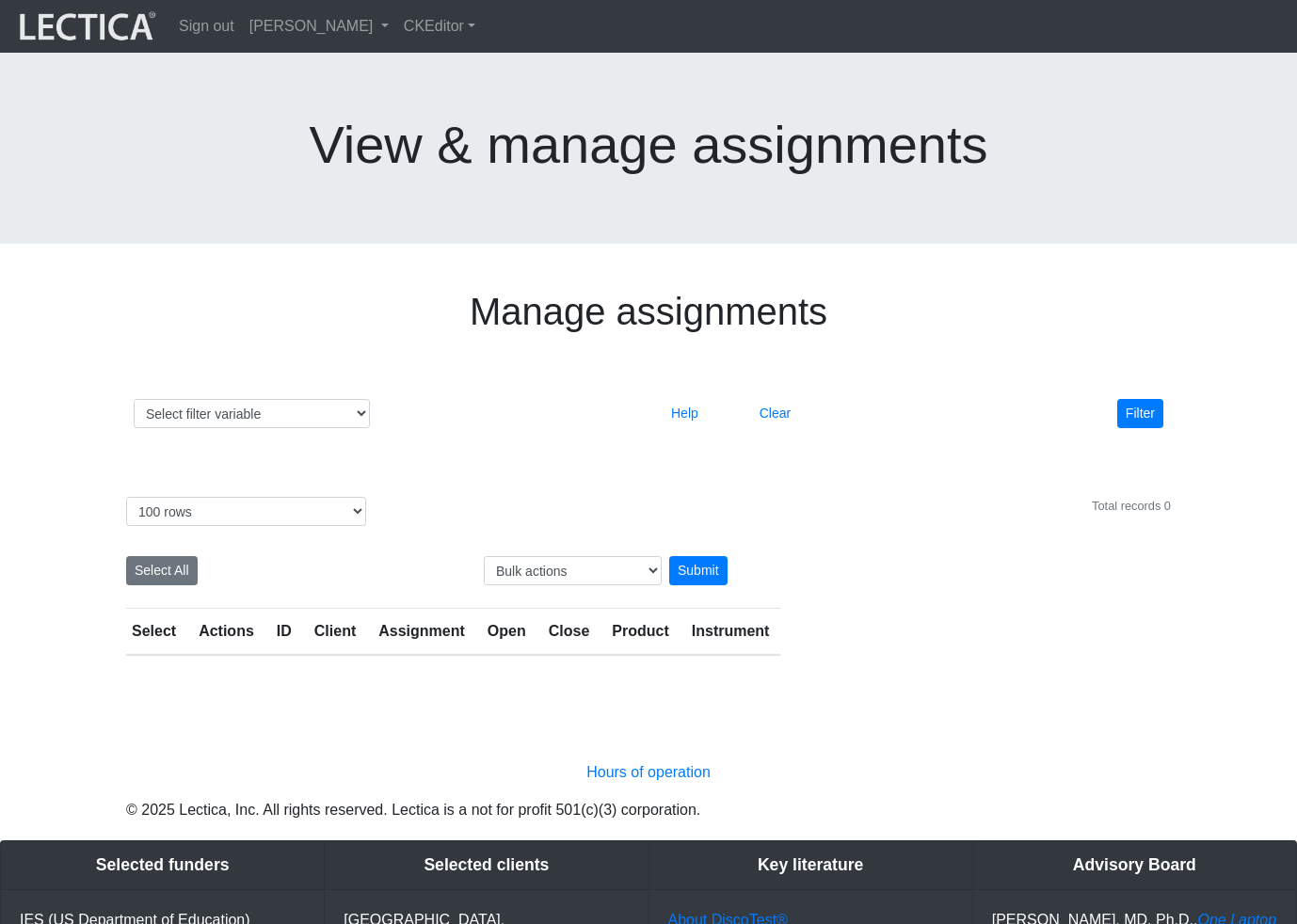 select on "100" 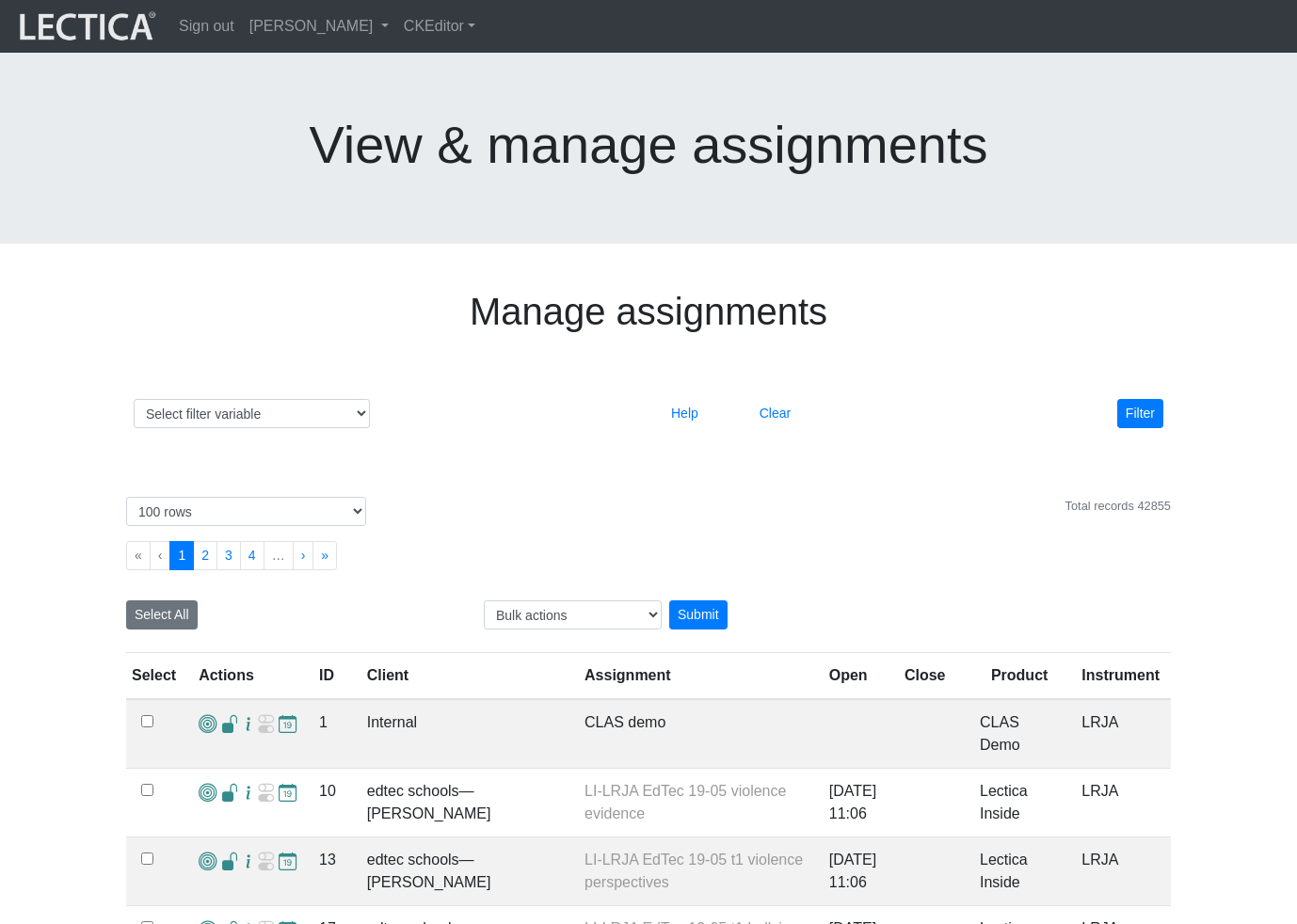 click on "ID" at bounding box center (331, 677) 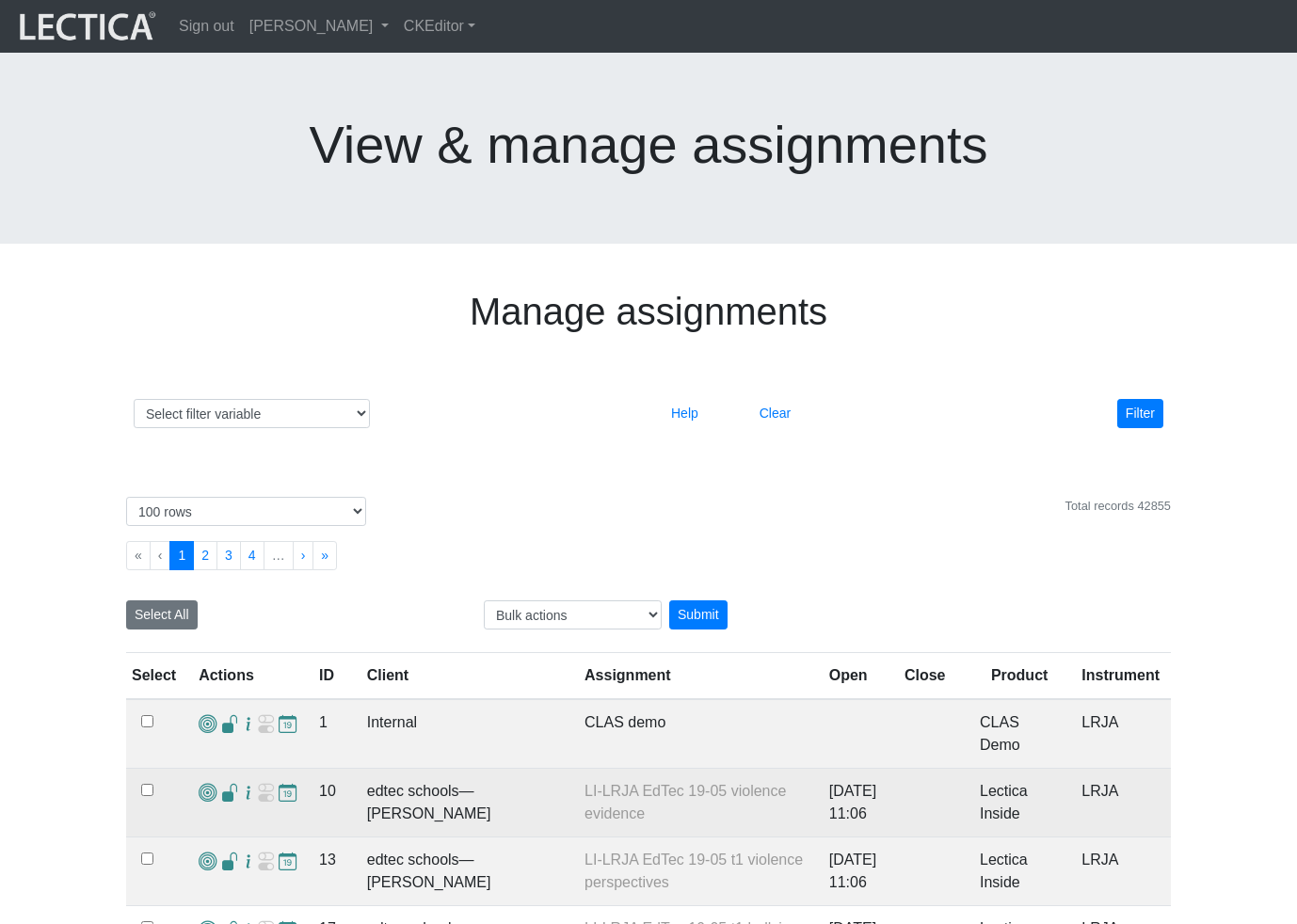 click at bounding box center (248, 792) 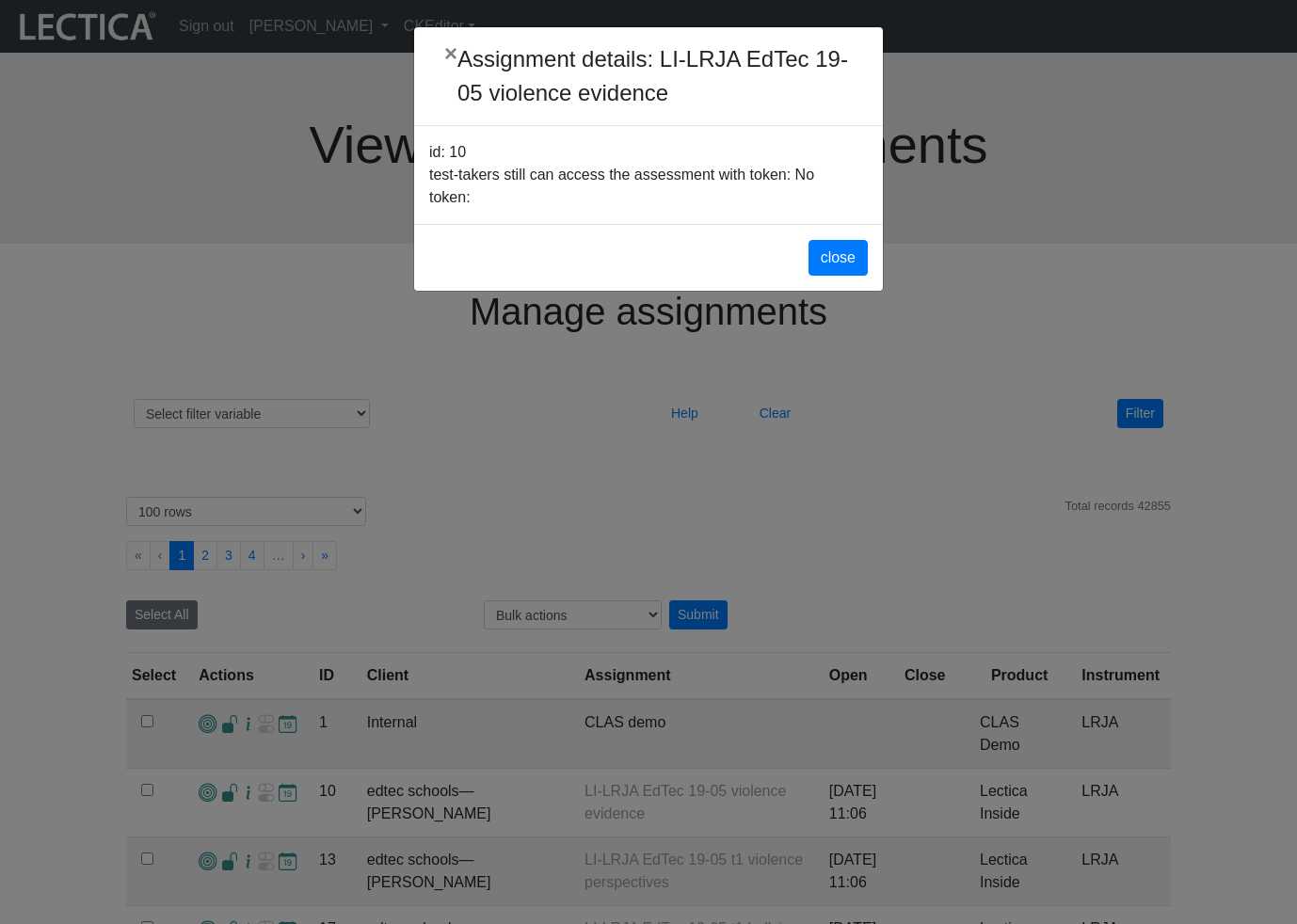 click on "×   Assignment details: LI-LRJA EdTec 19-05 violence evidence
id: 10
test-takers still can access the assessment with token: No
token:    close" at bounding box center [648, 462] 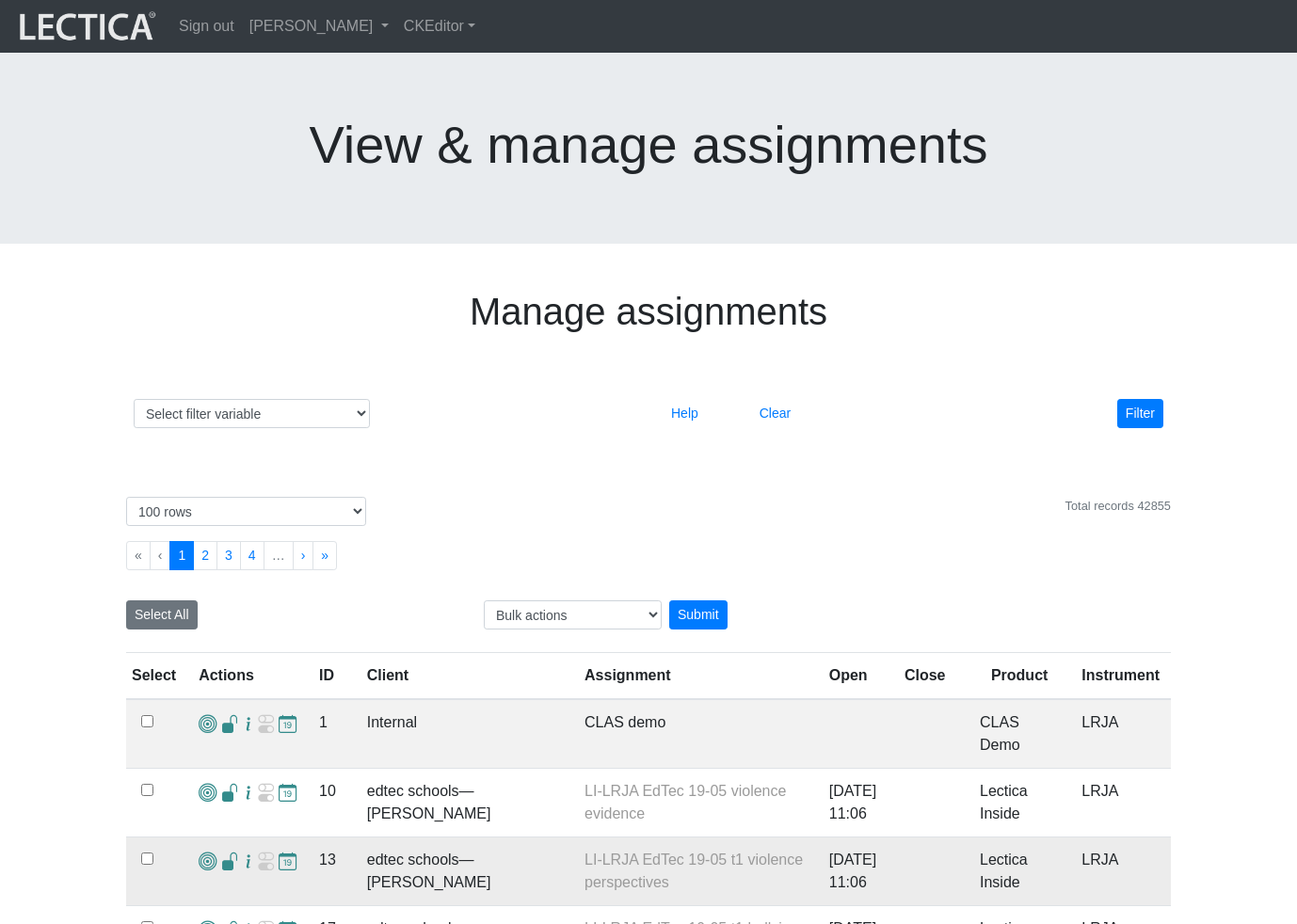 click at bounding box center (248, 861) 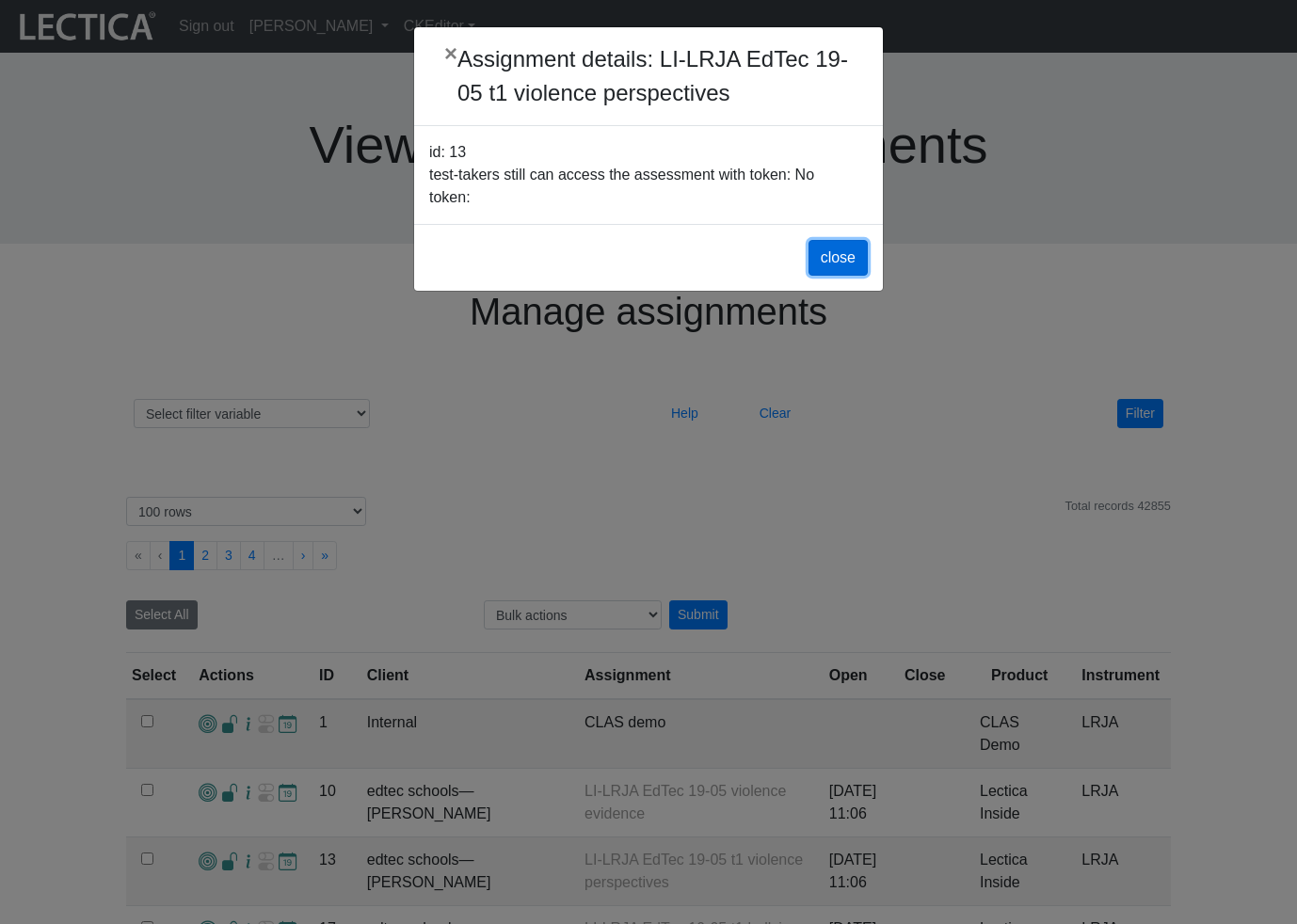 click on "close" at bounding box center [838, 258] 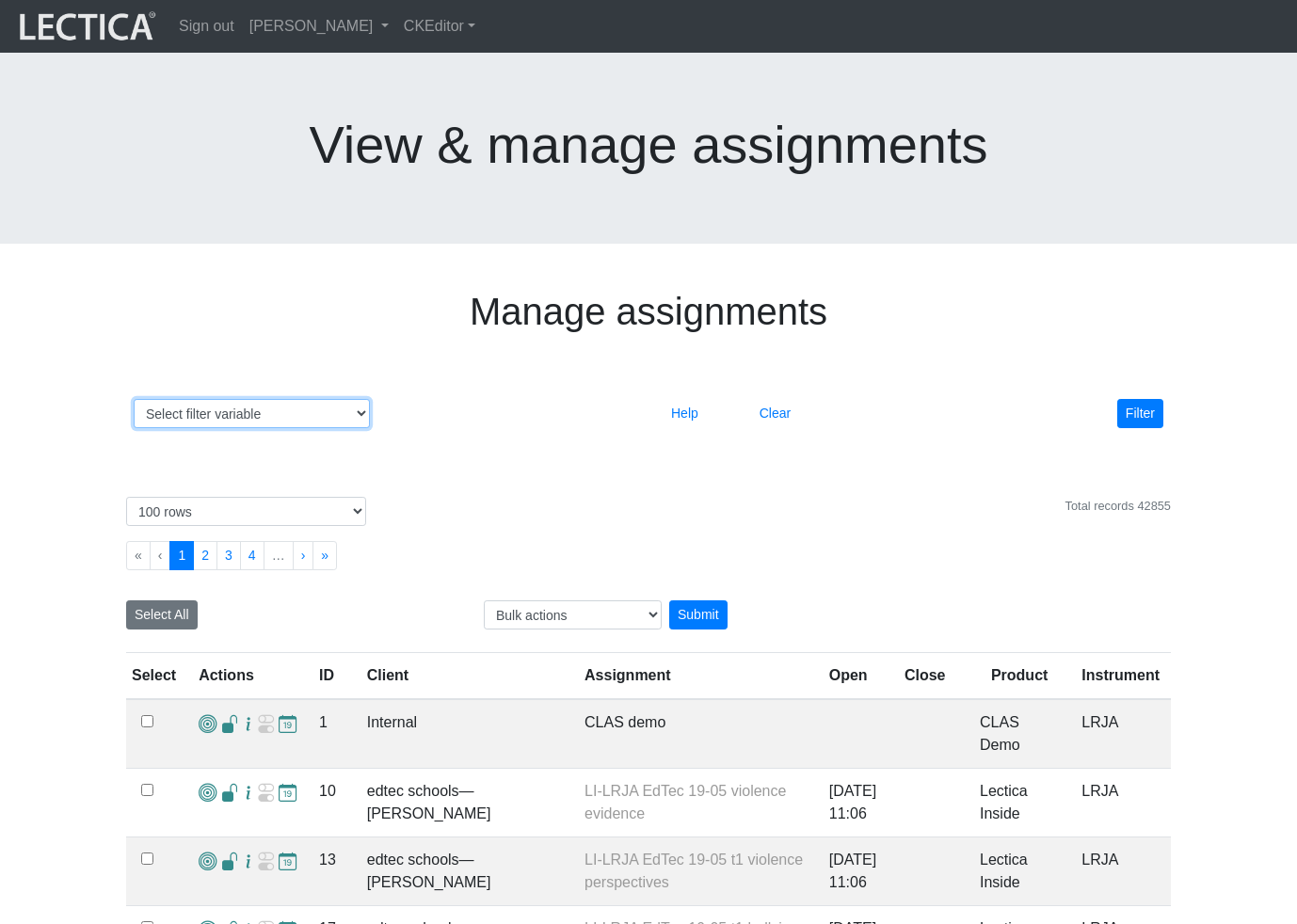 select on "close_at" 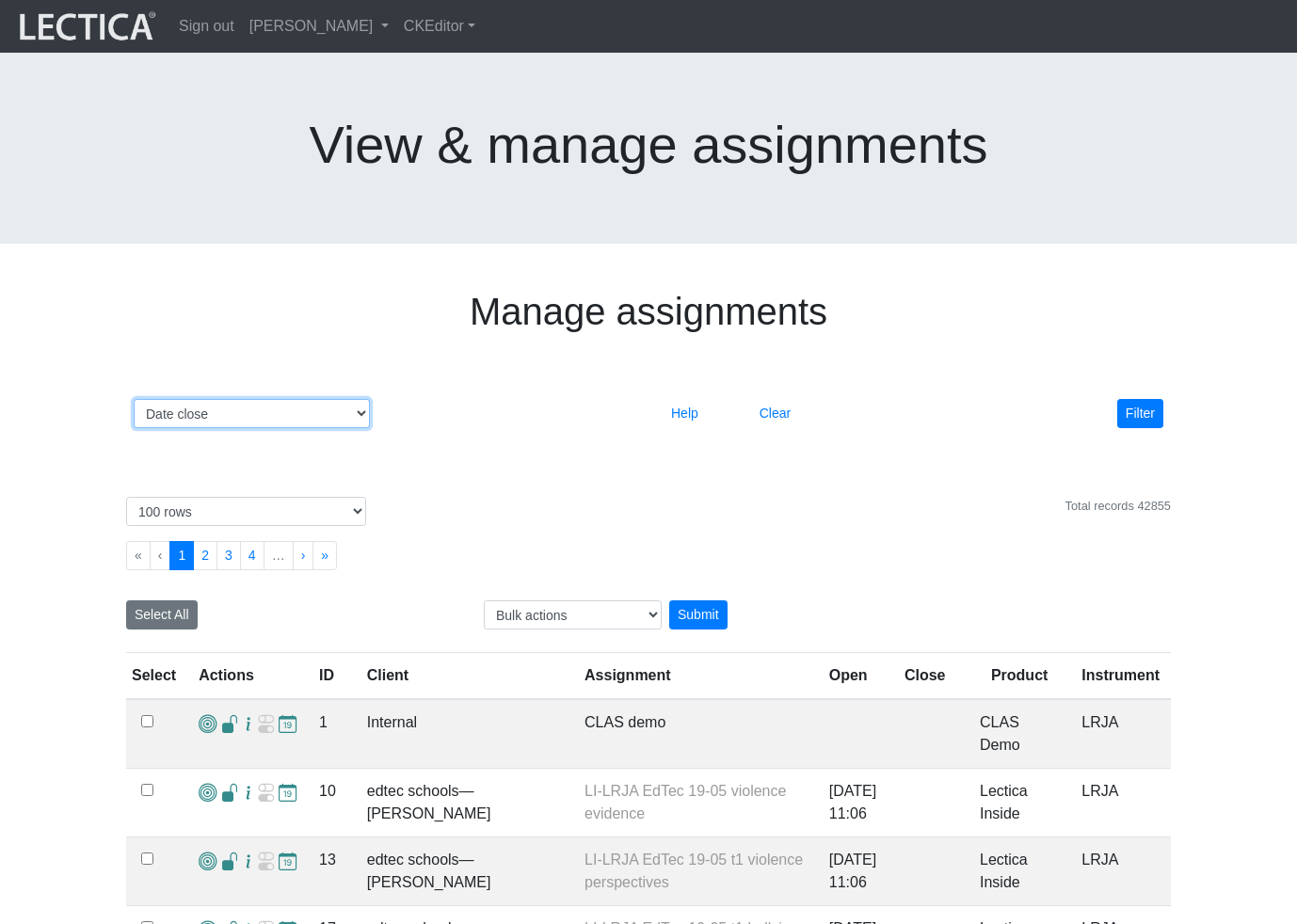 select 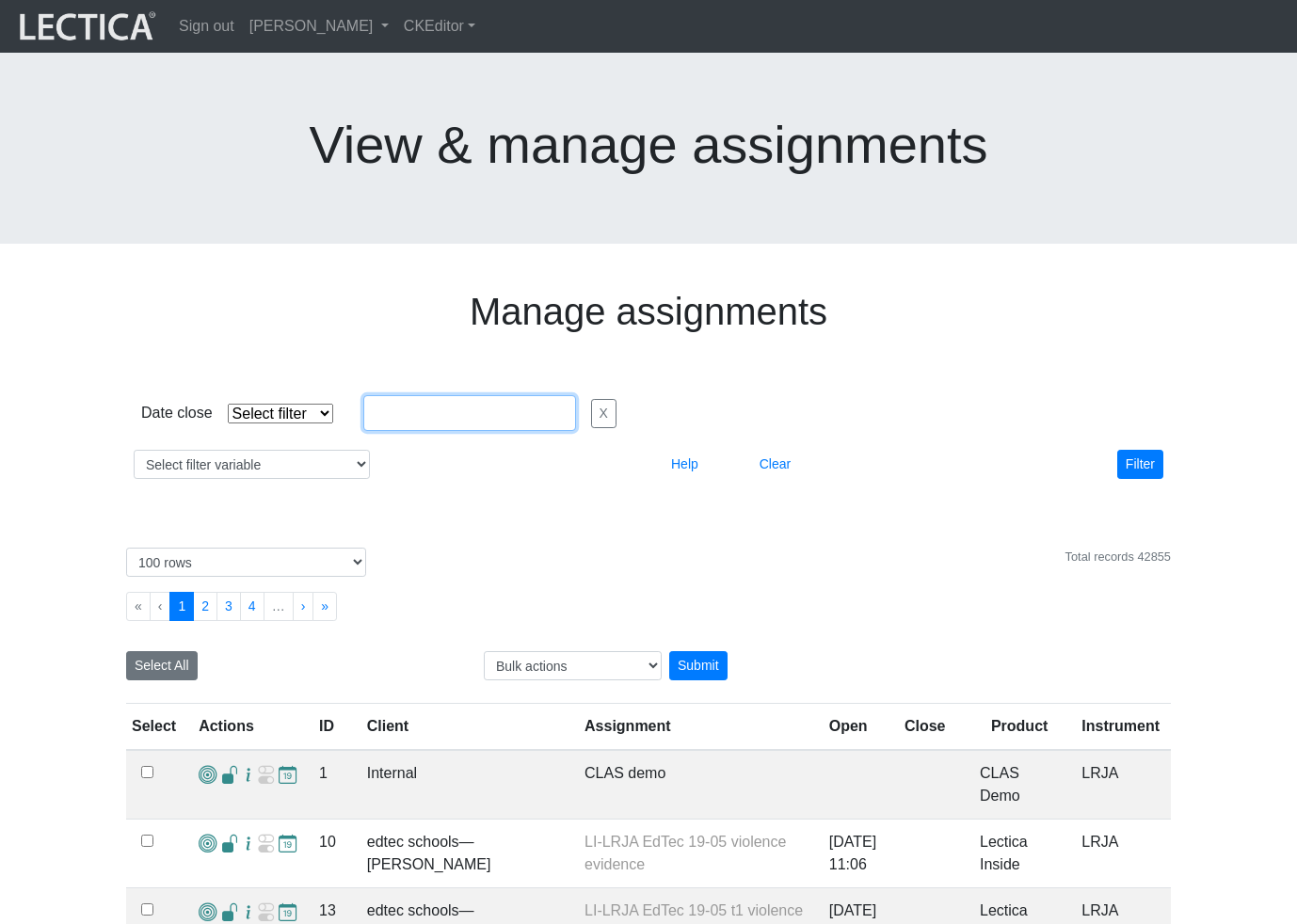 type on "07/01/2025" 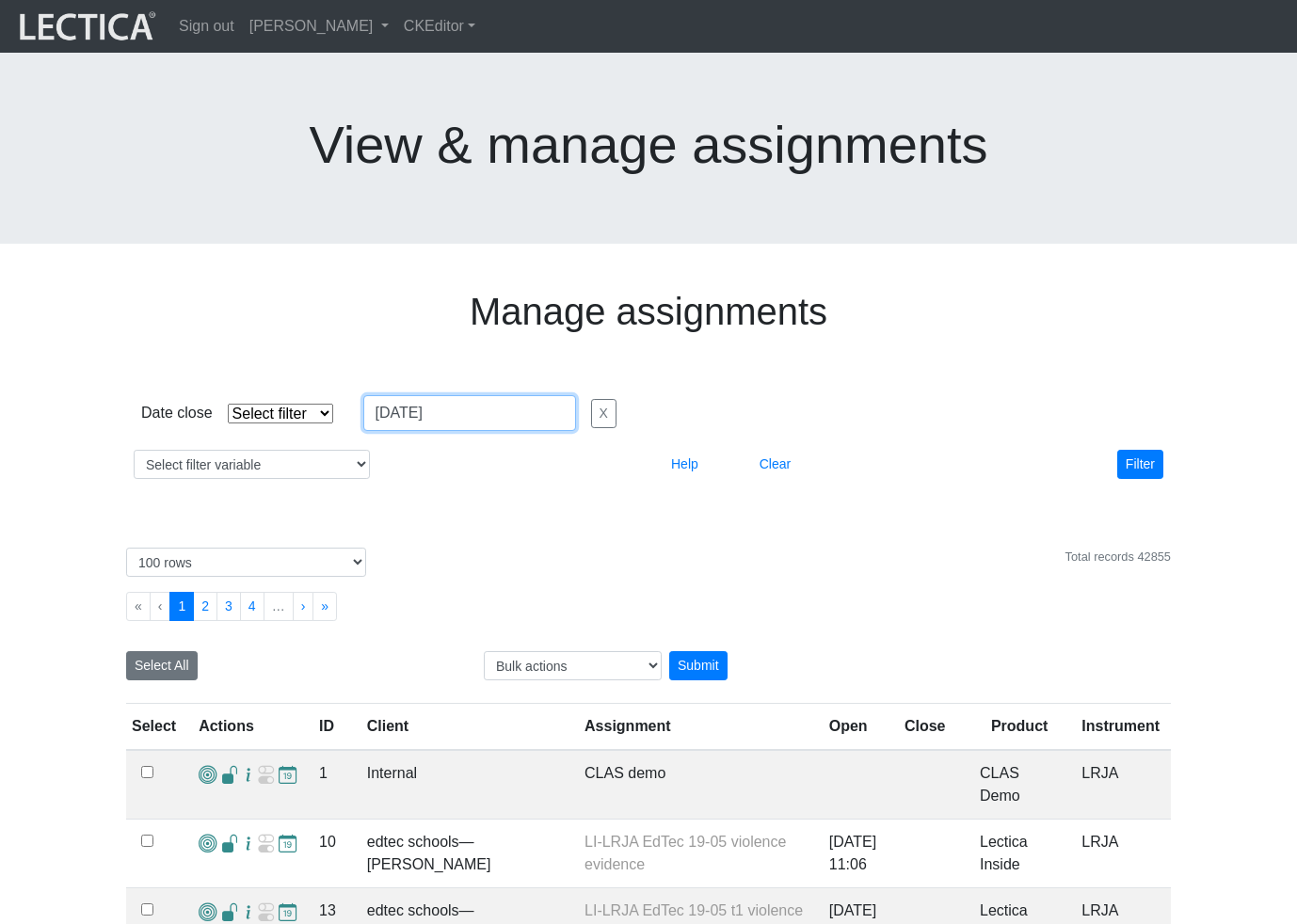 click on "07/01/2025" at bounding box center (470, 413) 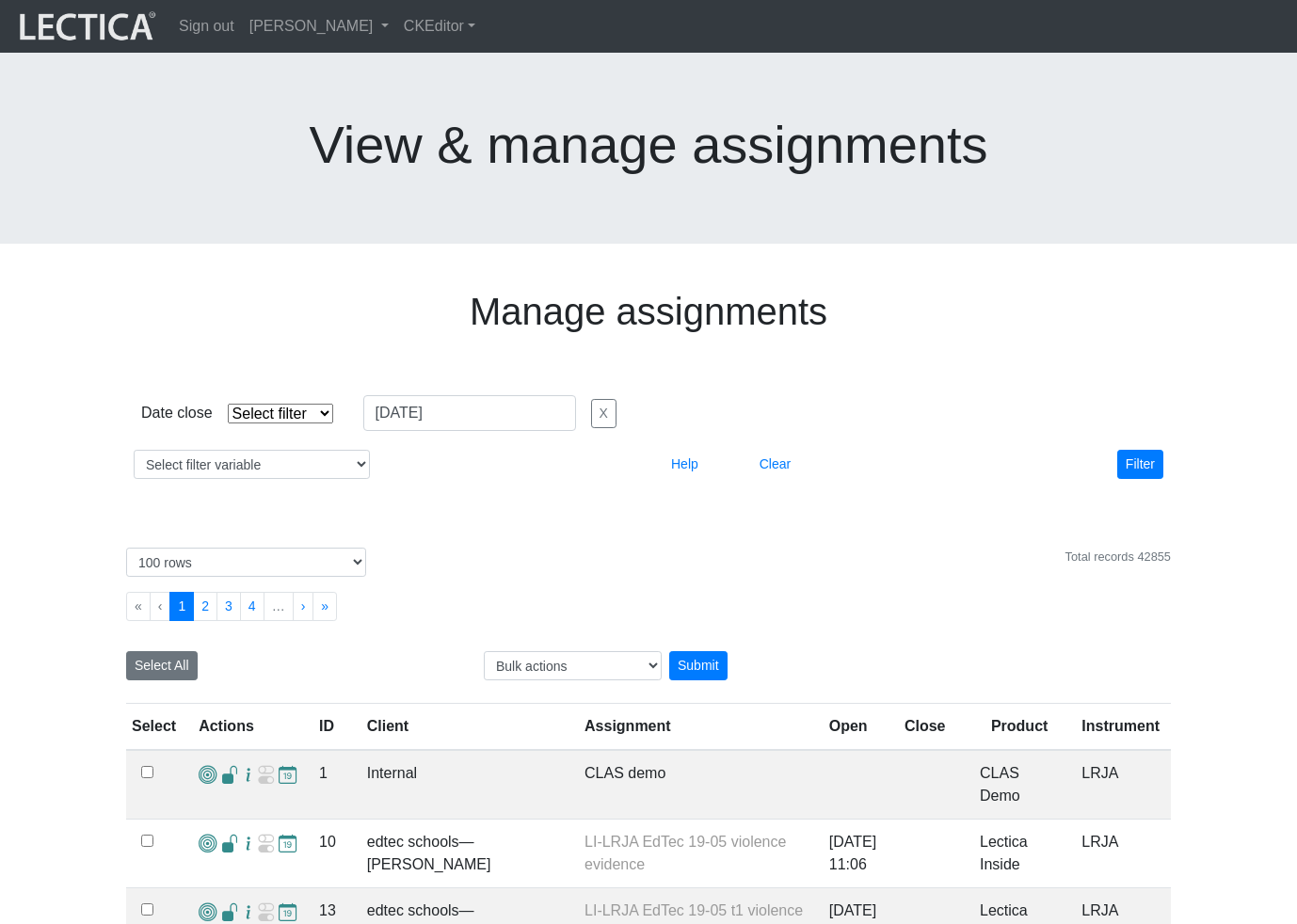 click on "Date close   Select filter   Equals Greater than Less than   Search string   07/01/2025    X" at bounding box center (378, 413) 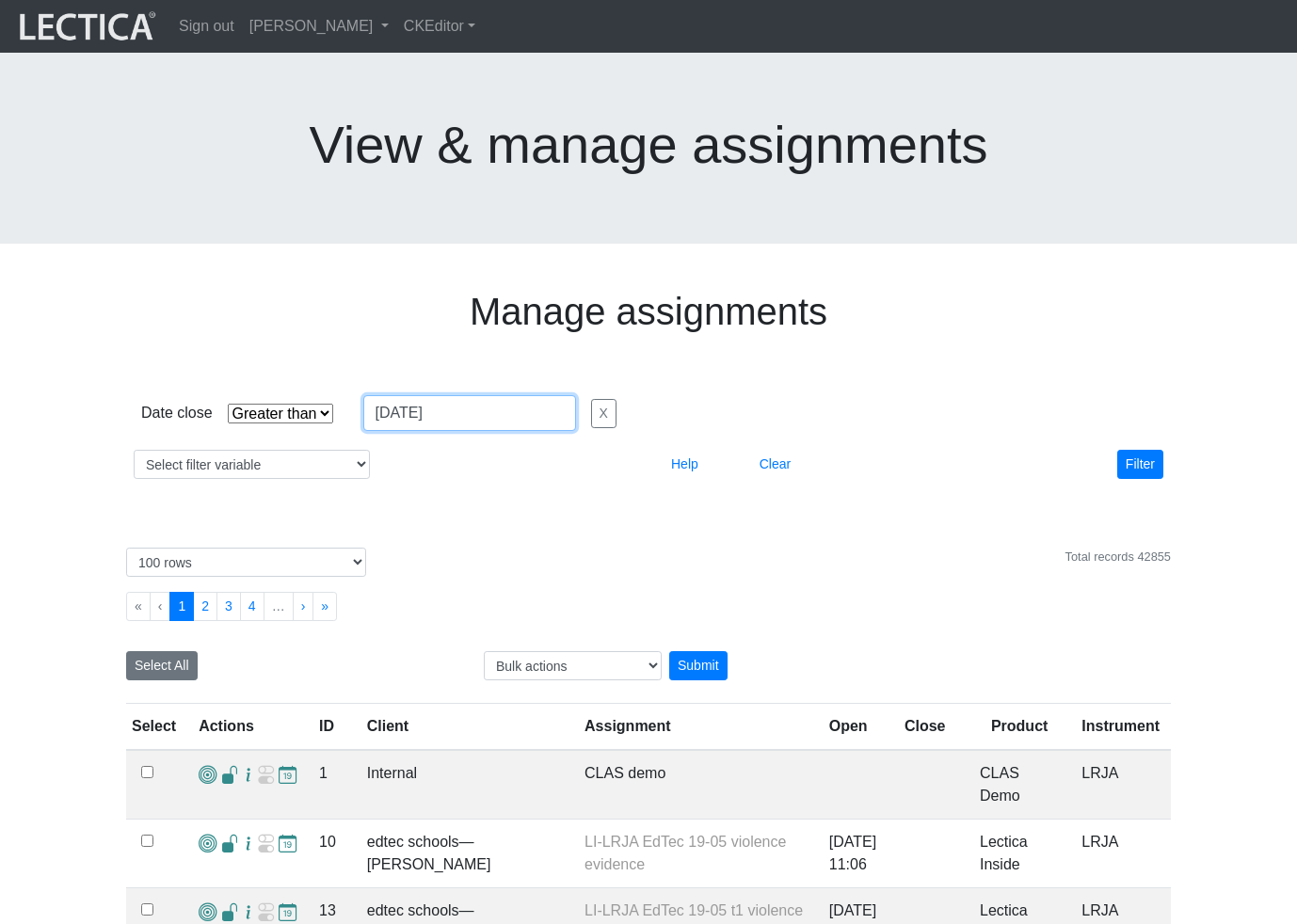 click on "07/01/2025" at bounding box center (470, 413) 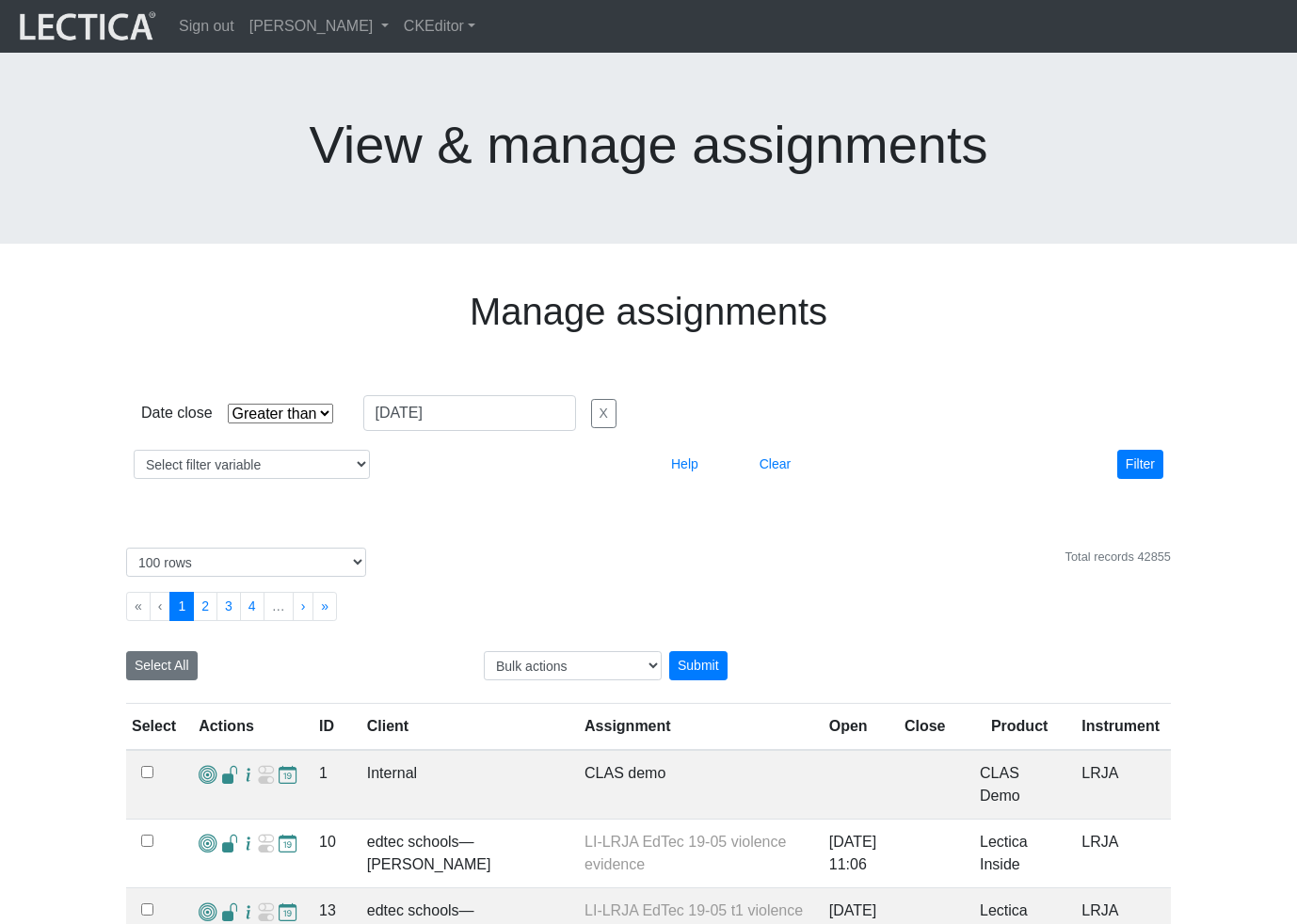 type on "07/02/2025" 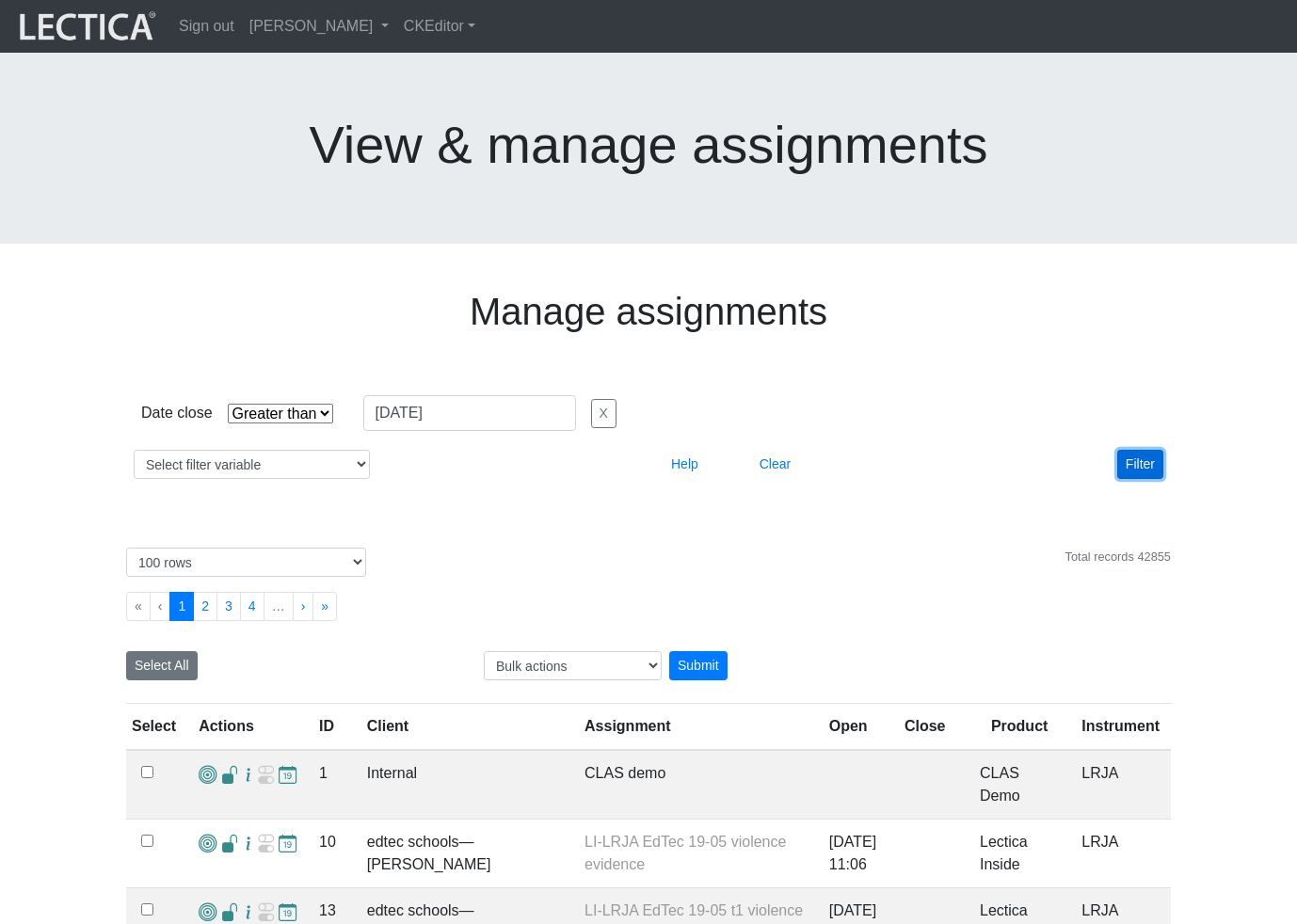 click on "Filter" at bounding box center (1140, 464) 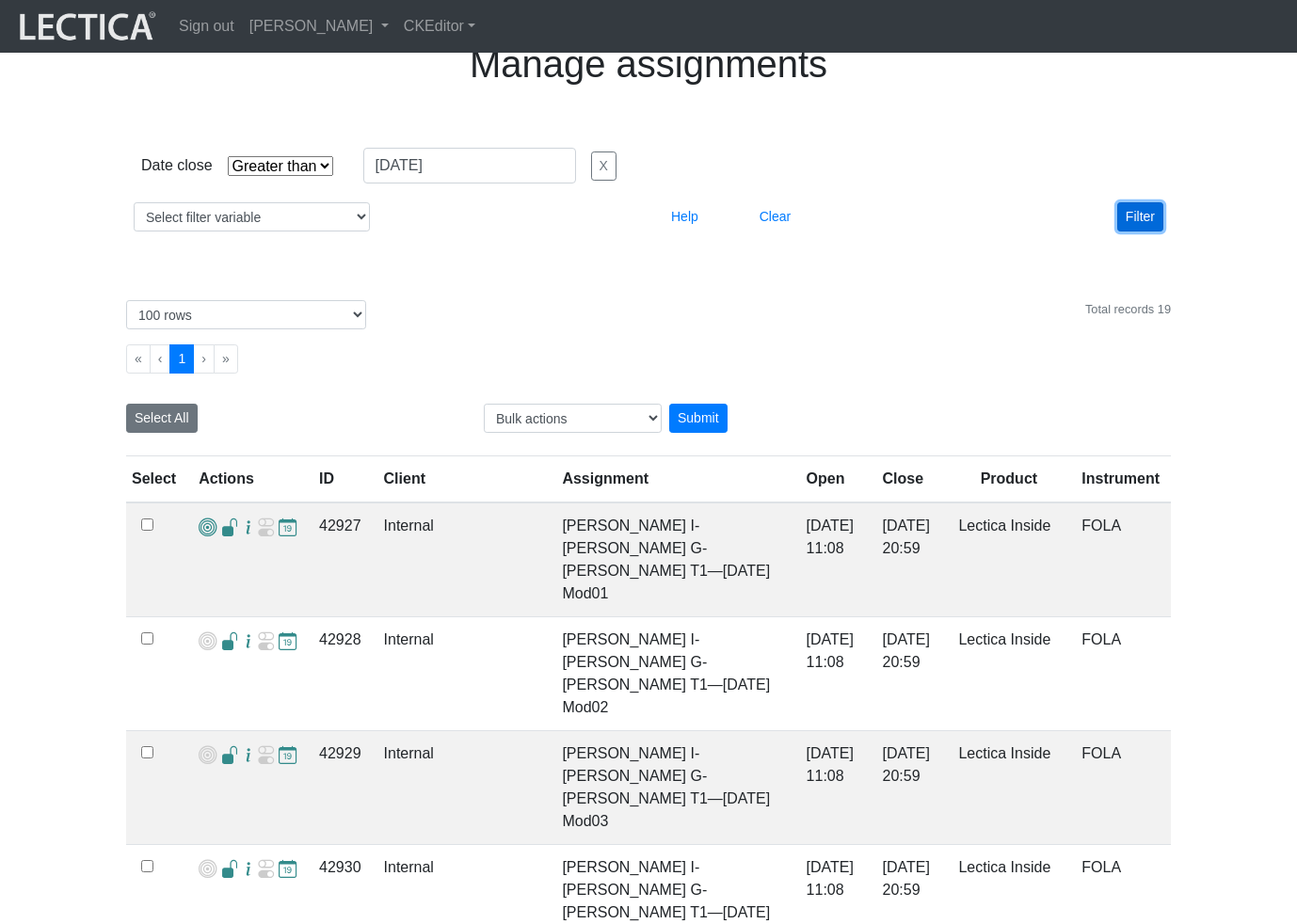 scroll, scrollTop: 278, scrollLeft: 0, axis: vertical 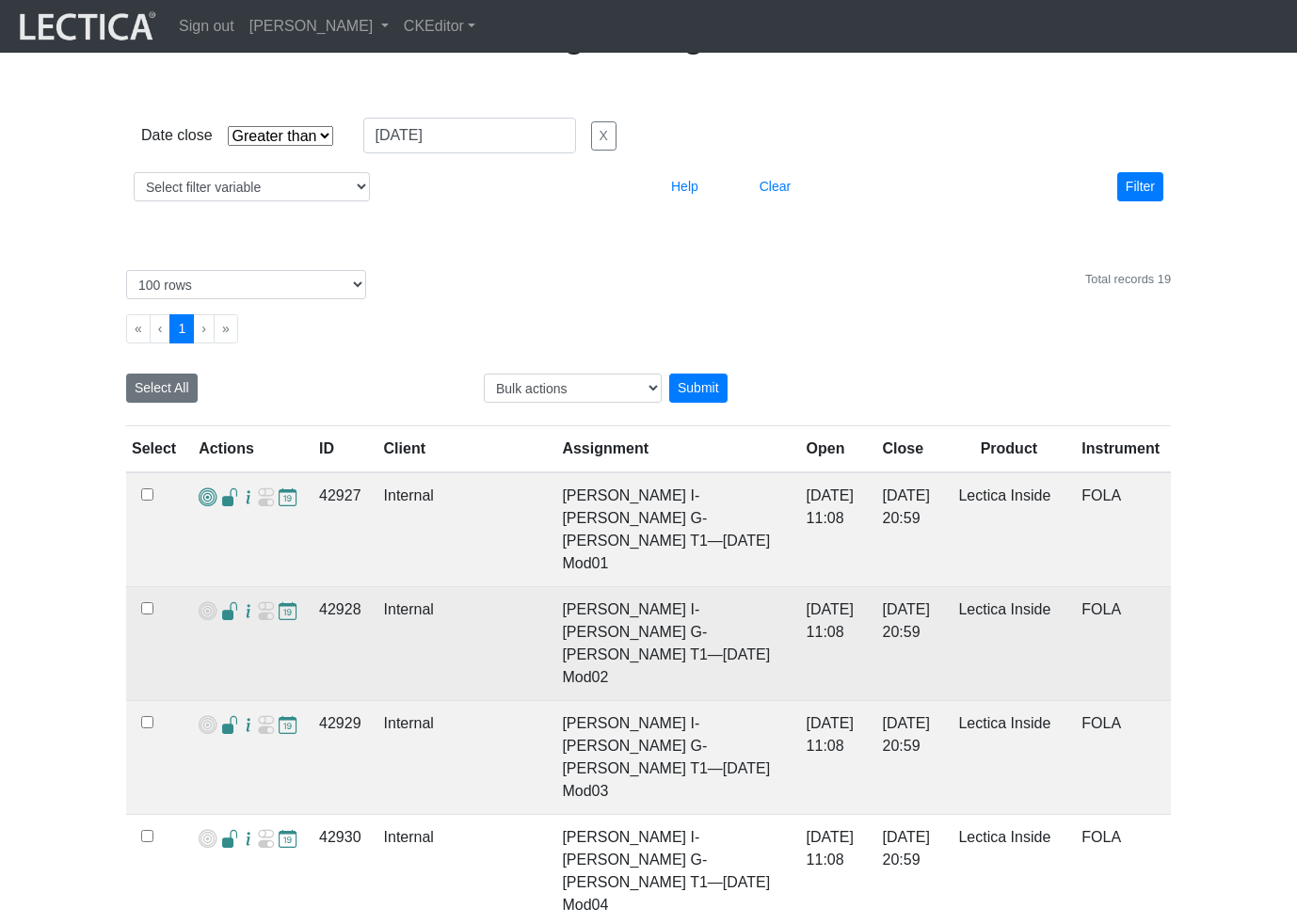 click at bounding box center [248, 611] 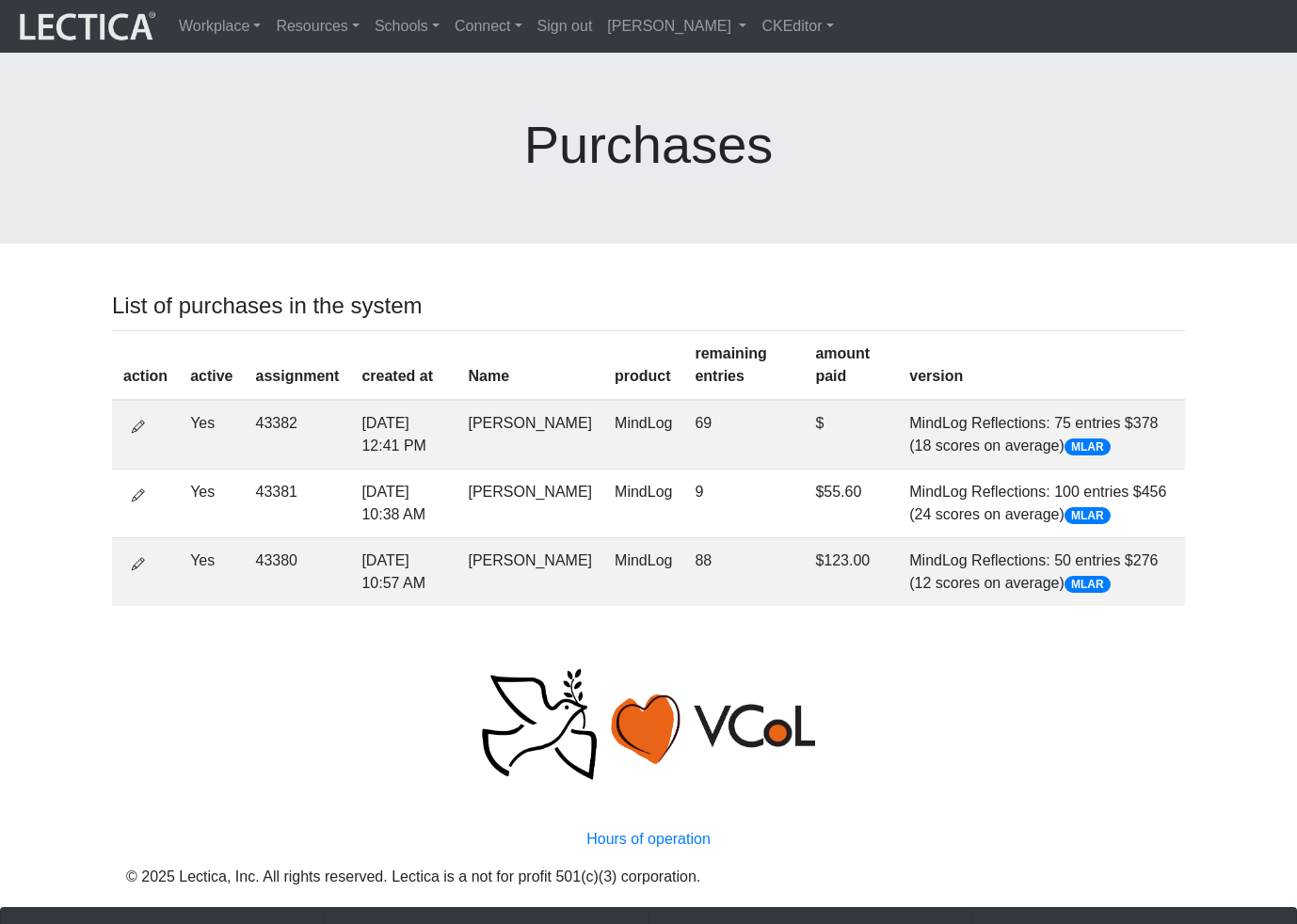 scroll, scrollTop: 0, scrollLeft: 0, axis: both 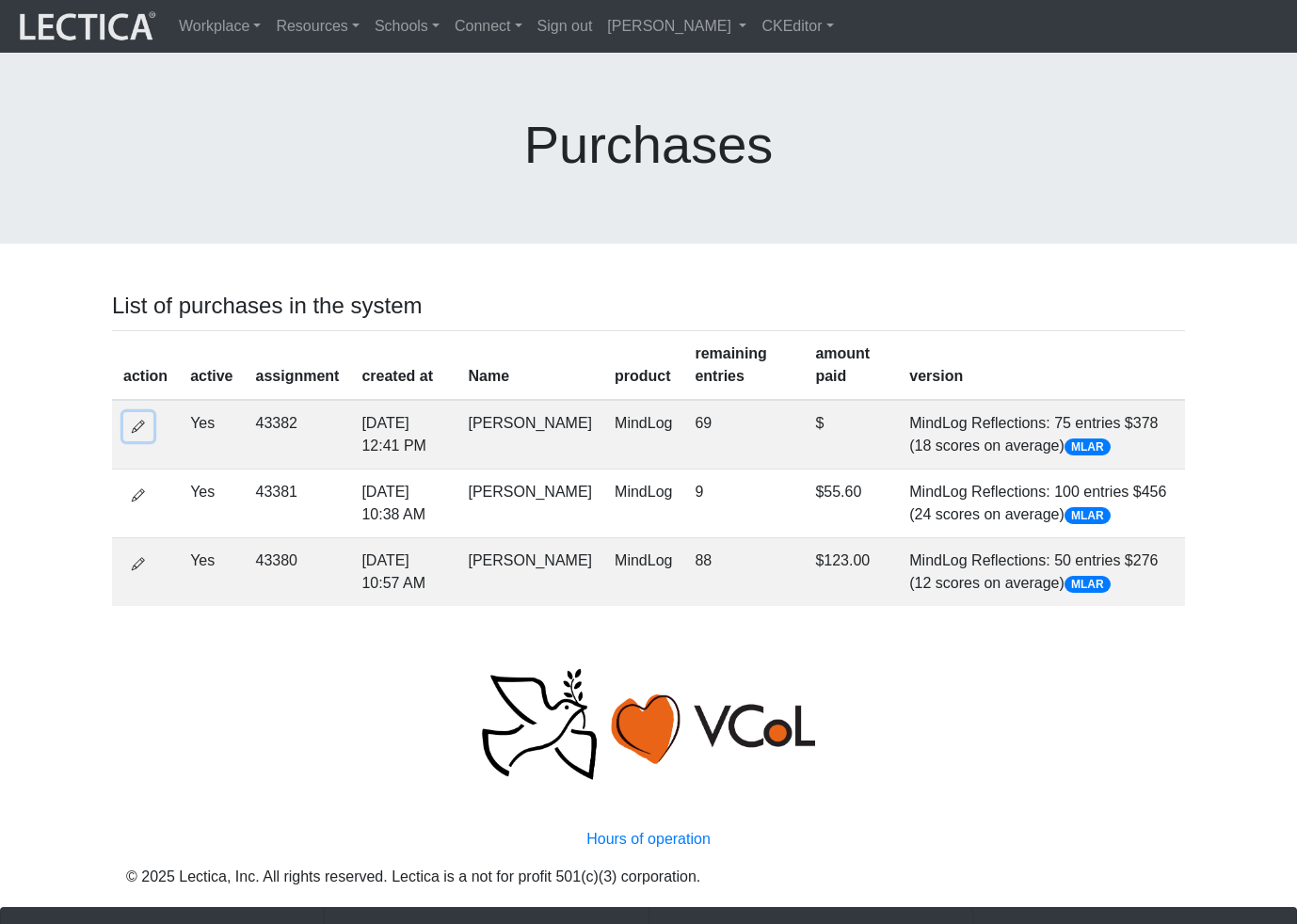 click at bounding box center (138, 426) 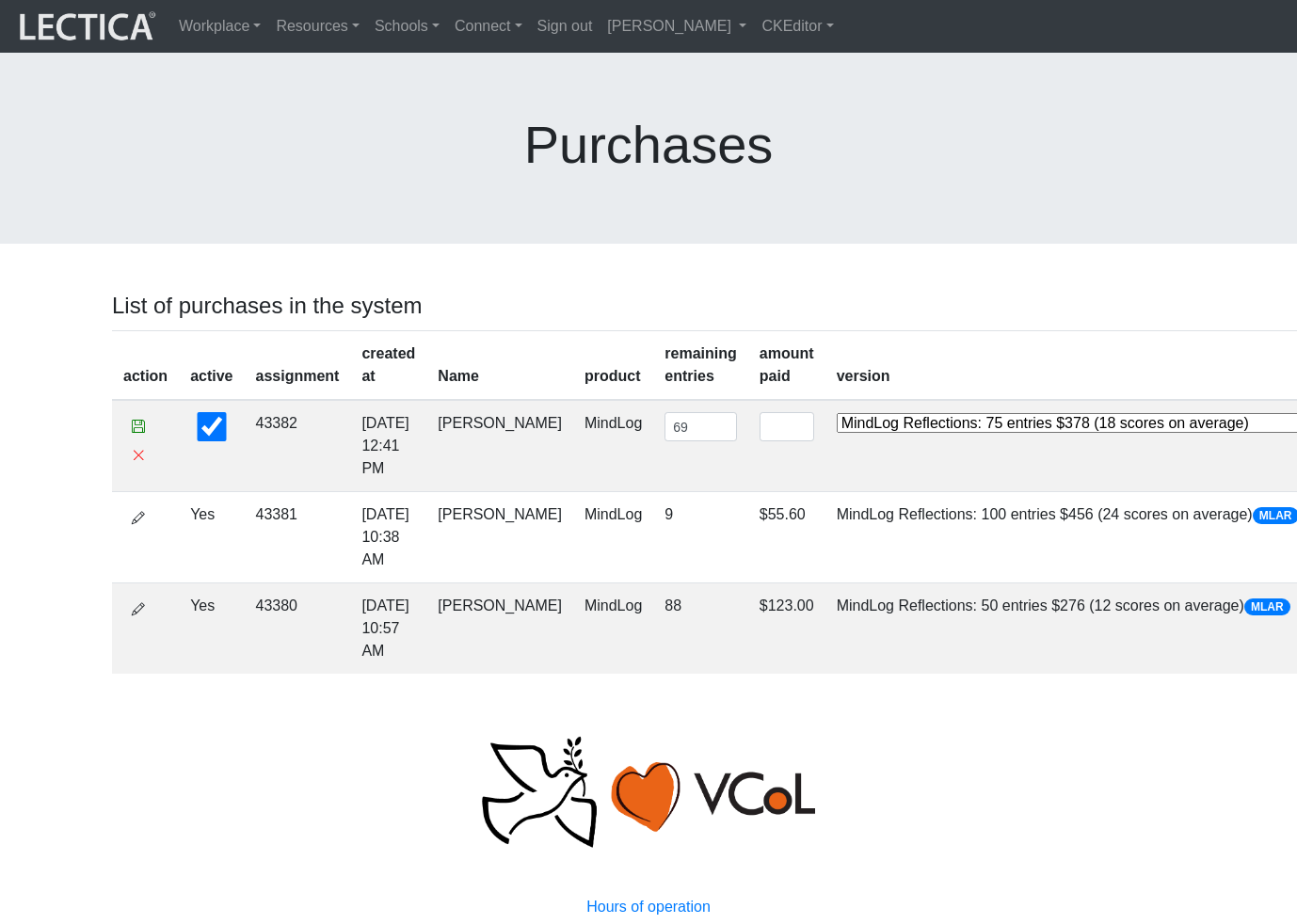 click on "Purchases   List of purchases in the system   action   active   assignment   created at   Name   product   remaining entries   amount paid   version
43382
[DATE] 12:41 PM
[PERSON_NAME]
MindLog
69     MindLog Reflections: 50 entries $276  (12 scores on average) MindLog Reflections: 75 entries $378  (18 scores on average) MindLog Reflections: 100 entries $456  (24 scores on average) MindLog Essays: 10 entries $220 (10 scores) MindLog Essays: 20 entries $410 (20 scores) MindLog Essays: 30 entries $580 (30 scores) MindLog Reflections INSTITUTE version, 50 entries  (12 scores on average) a a a vv x z asdfasd   Yes
43381
[DATE] 10:38 AM
[PERSON_NAME]
MindLog
9   $55.60
MindLog Reflections: 100 entries $456  (24 scores on average) MLAR   Yes" at bounding box center [648, 371] 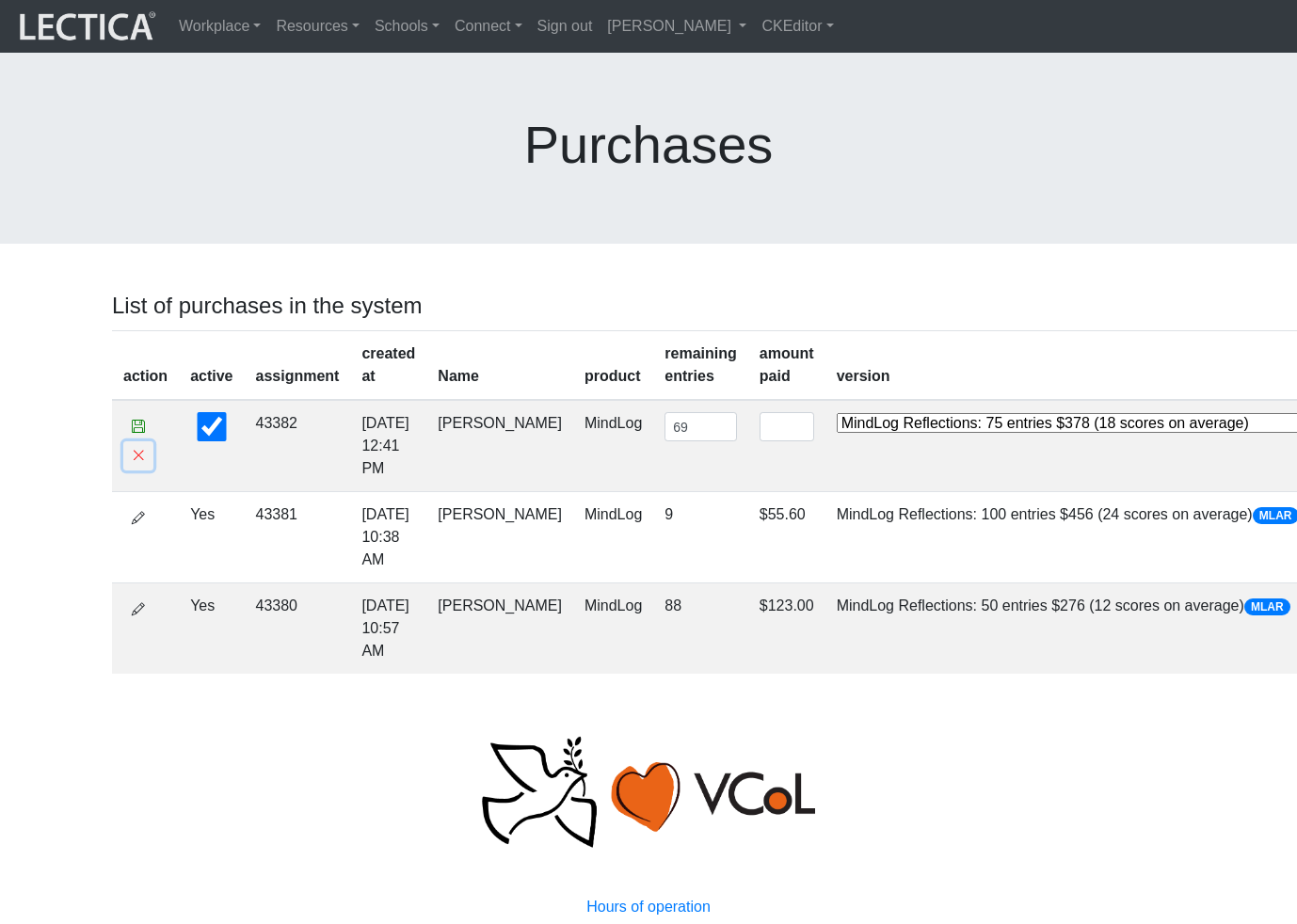 click at bounding box center (138, 455) 